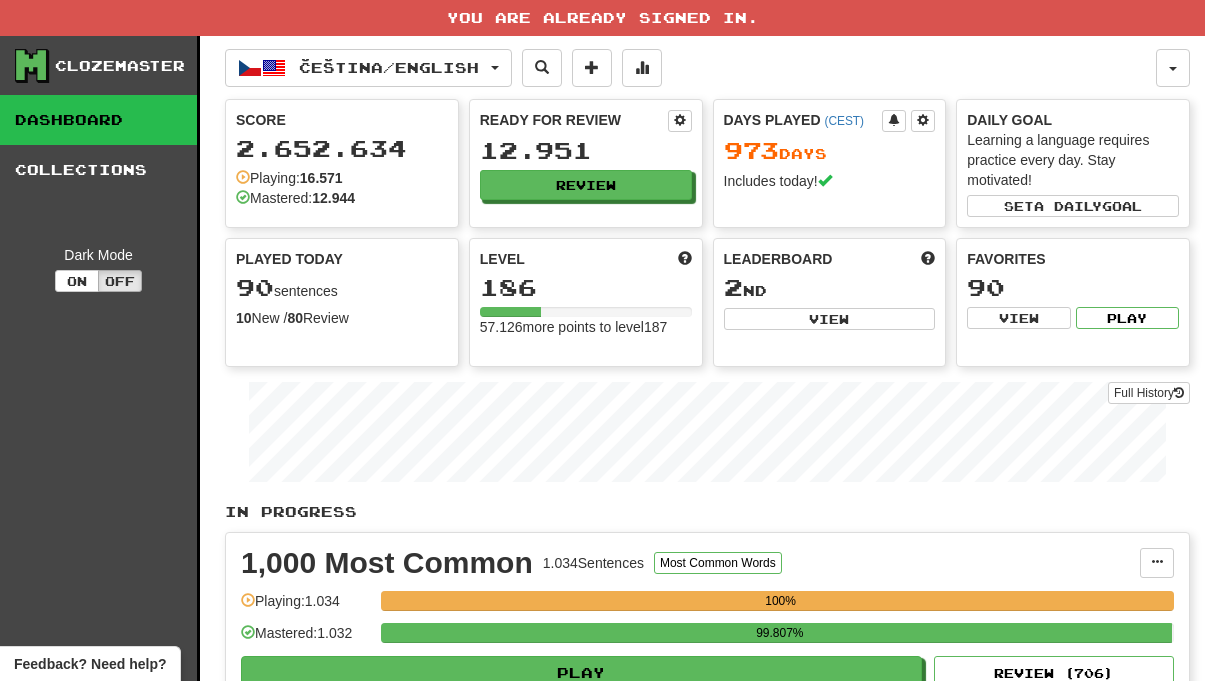 scroll, scrollTop: 0, scrollLeft: 0, axis: both 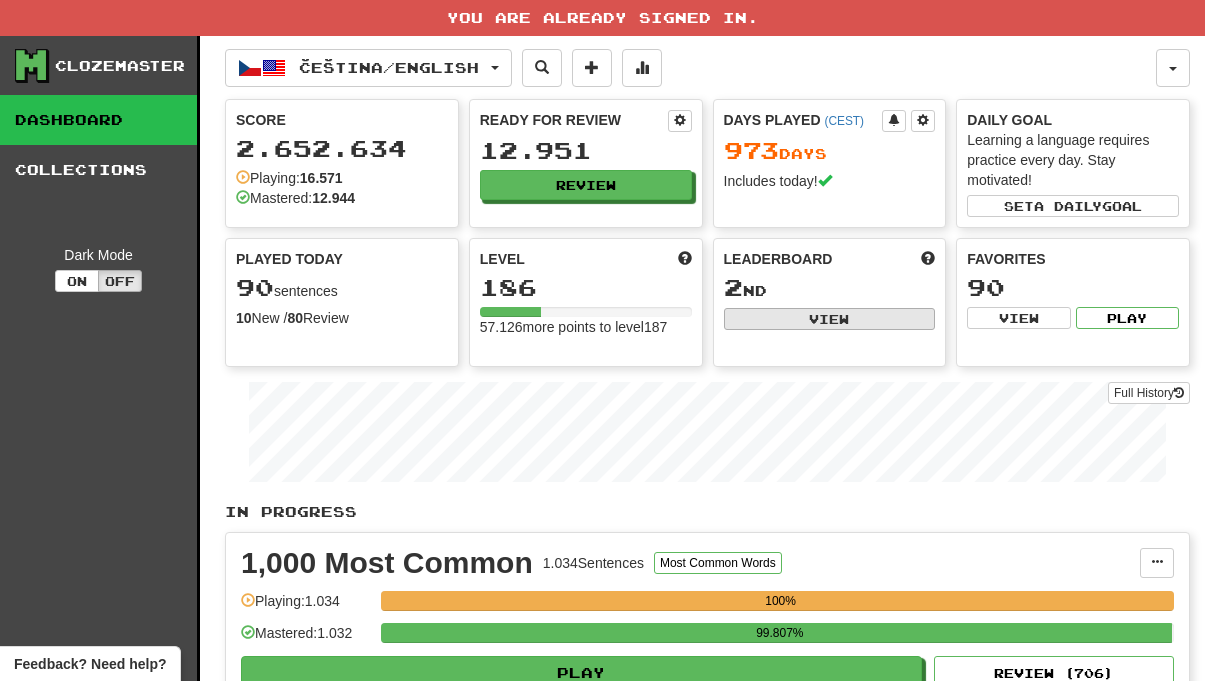 click on "View" at bounding box center (830, 319) 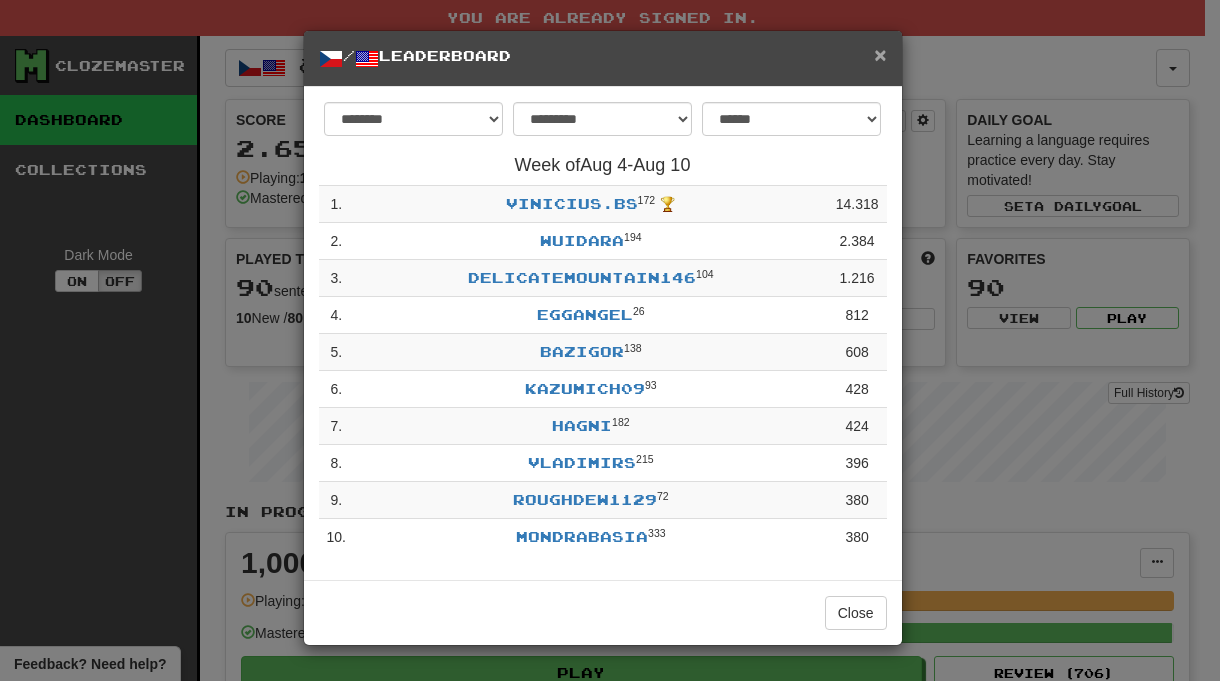 click on "×" at bounding box center [880, 54] 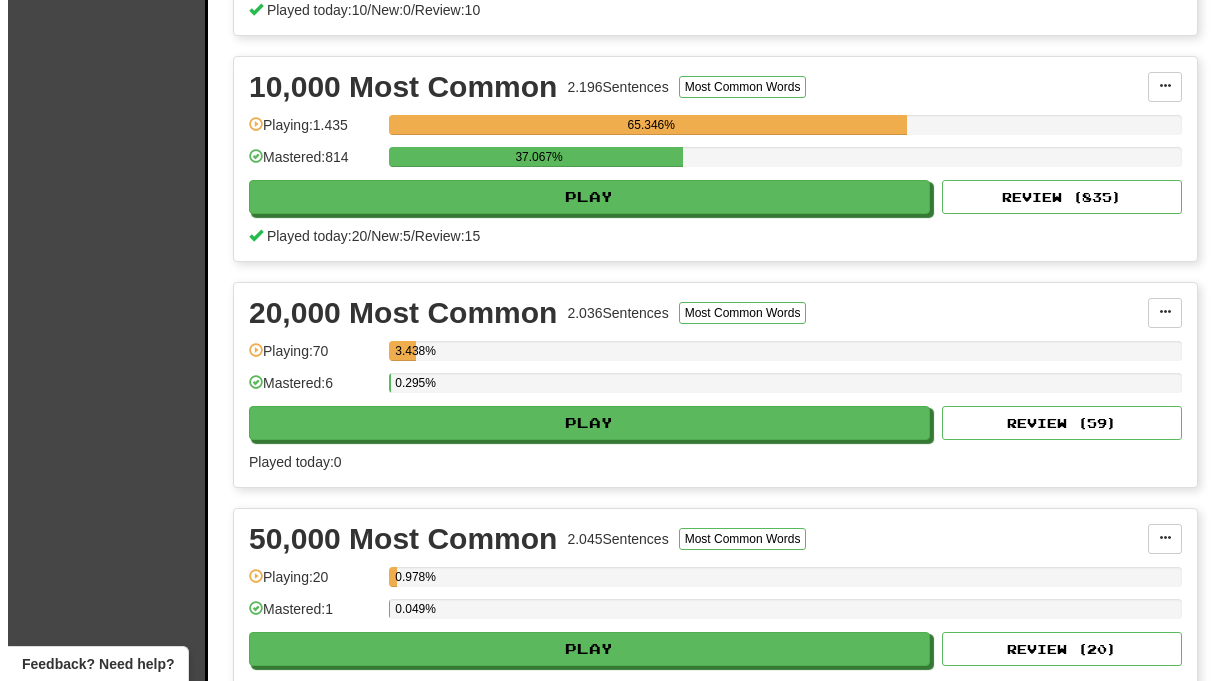 scroll, scrollTop: 1556, scrollLeft: 0, axis: vertical 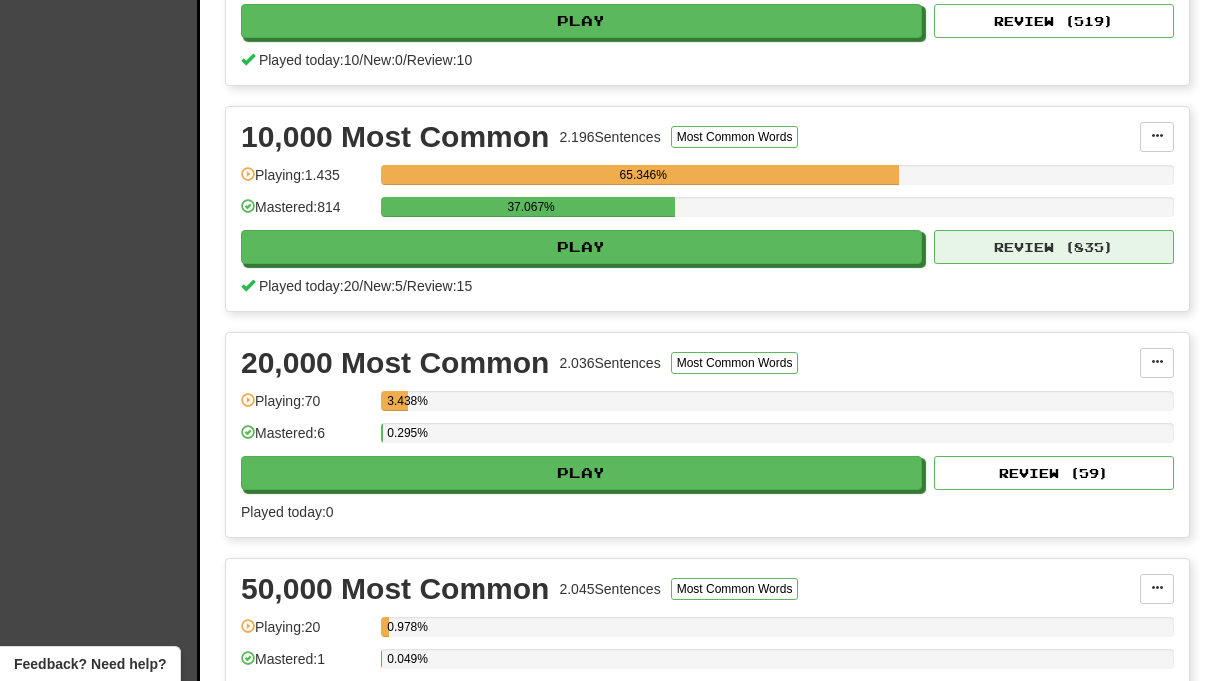 click on "Review ( 835 )" at bounding box center [1054, 247] 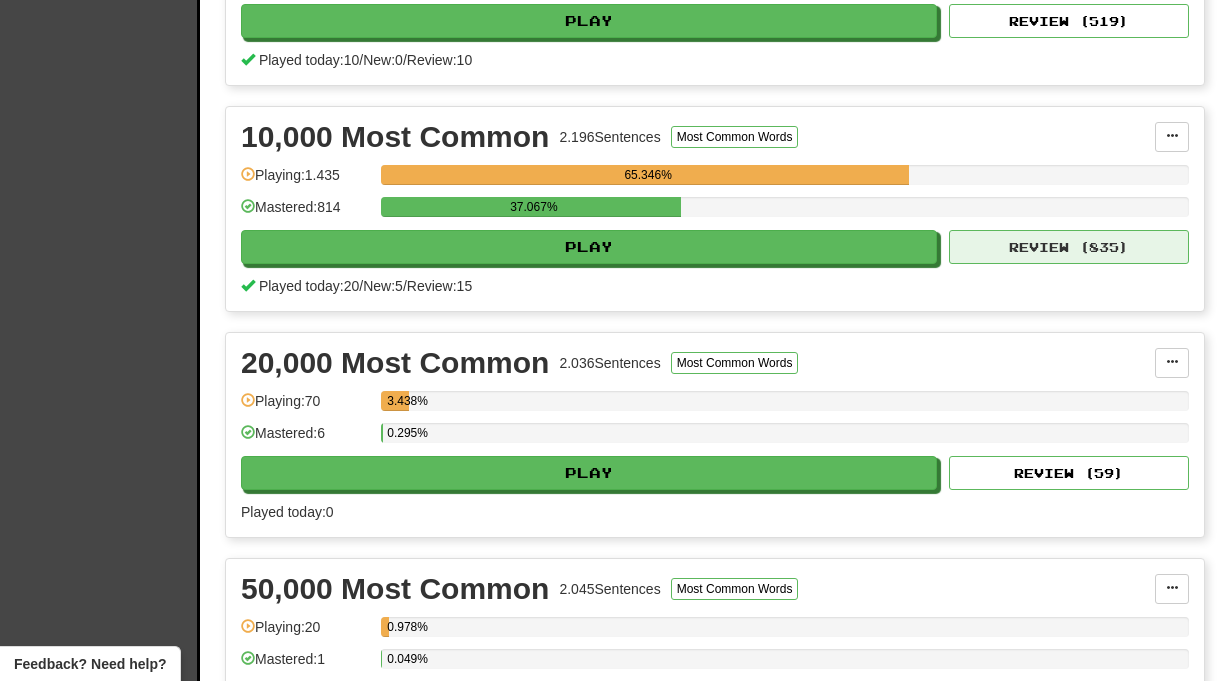 select on "**" 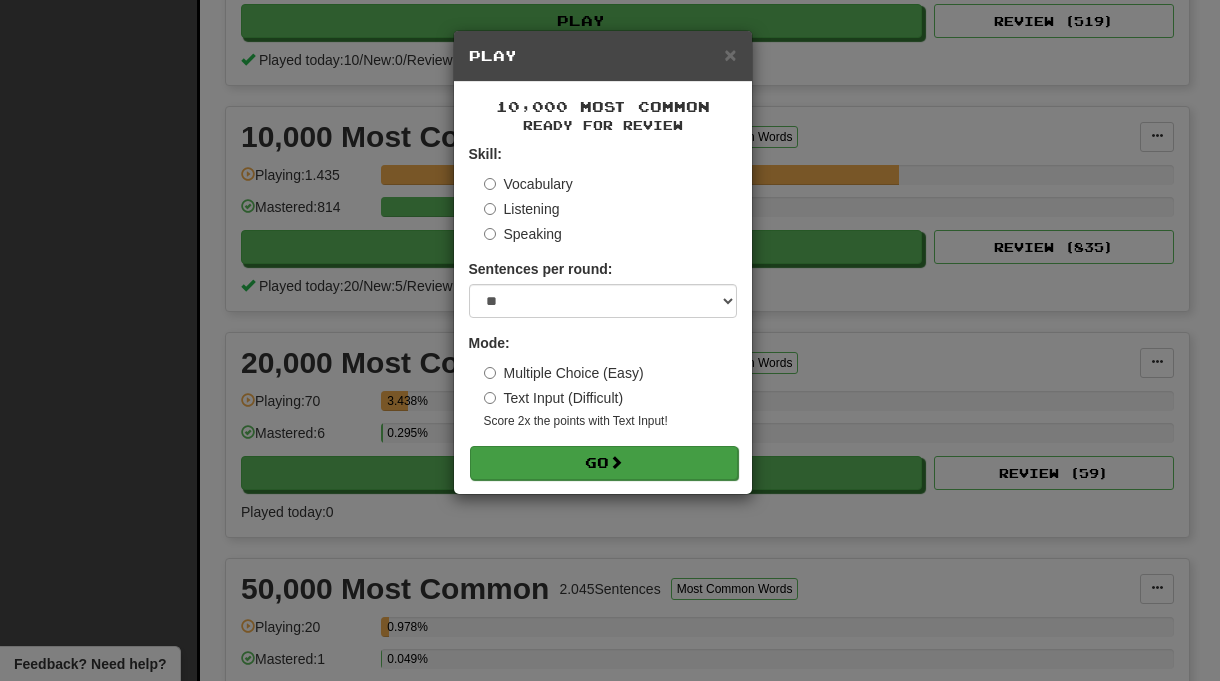 click on "Go" at bounding box center [604, 463] 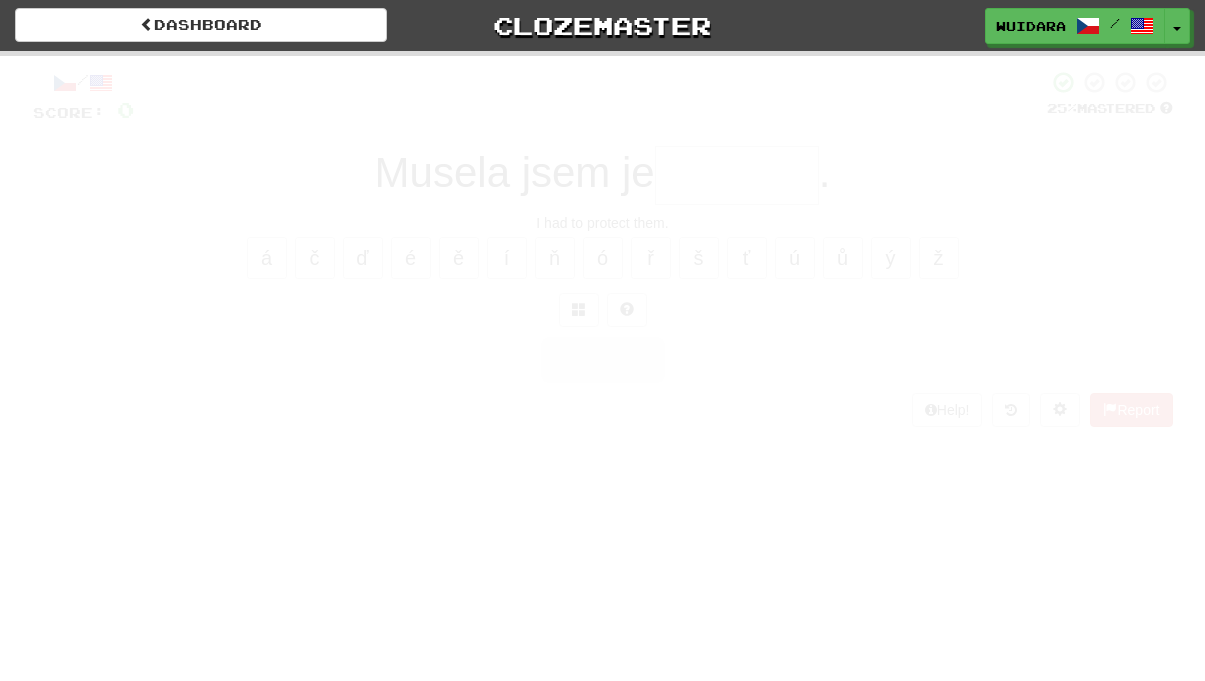 scroll, scrollTop: 0, scrollLeft: 0, axis: both 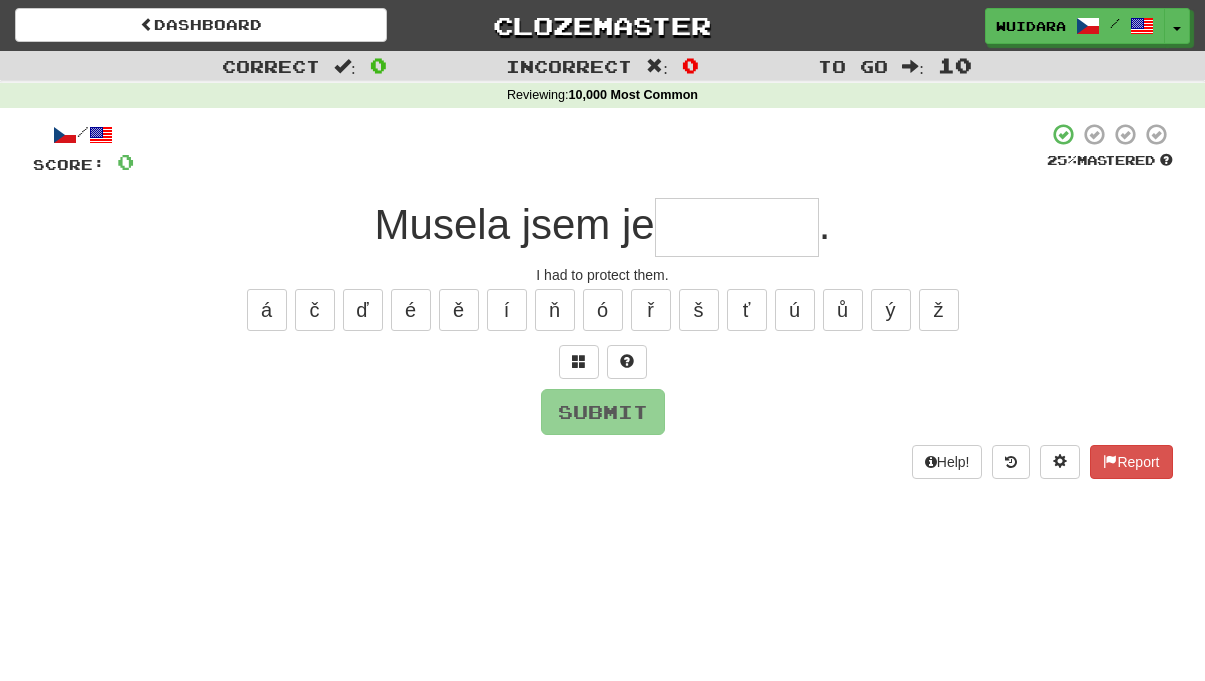type on "*" 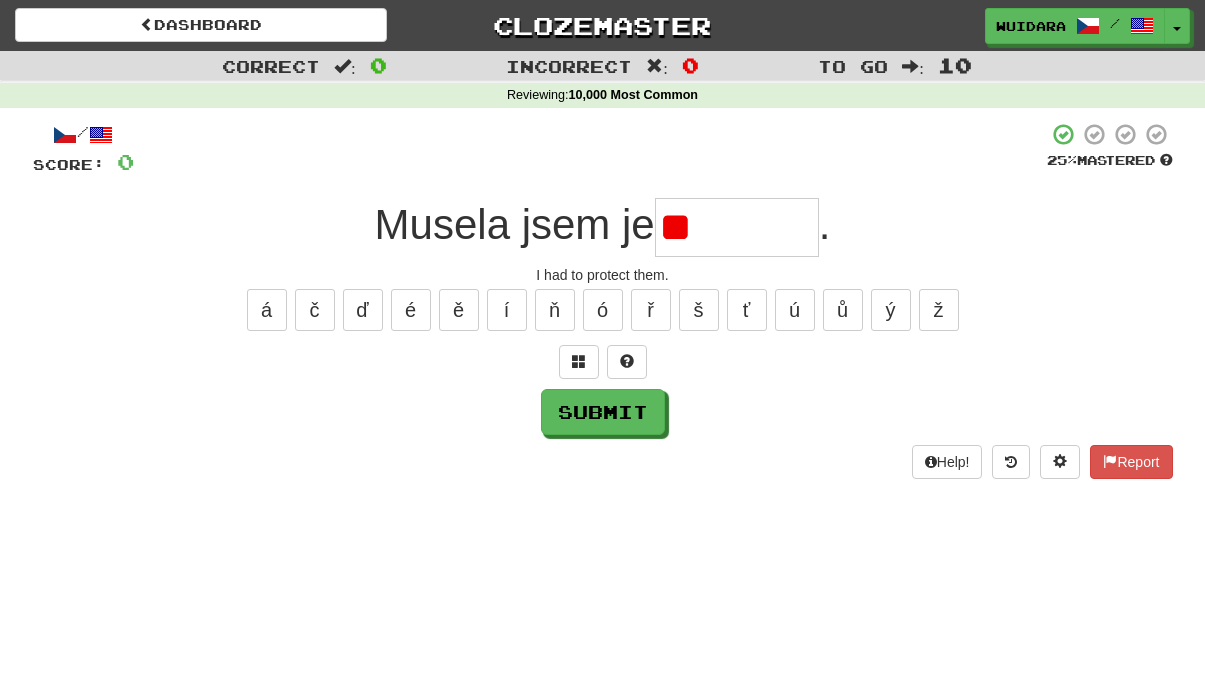 type on "*" 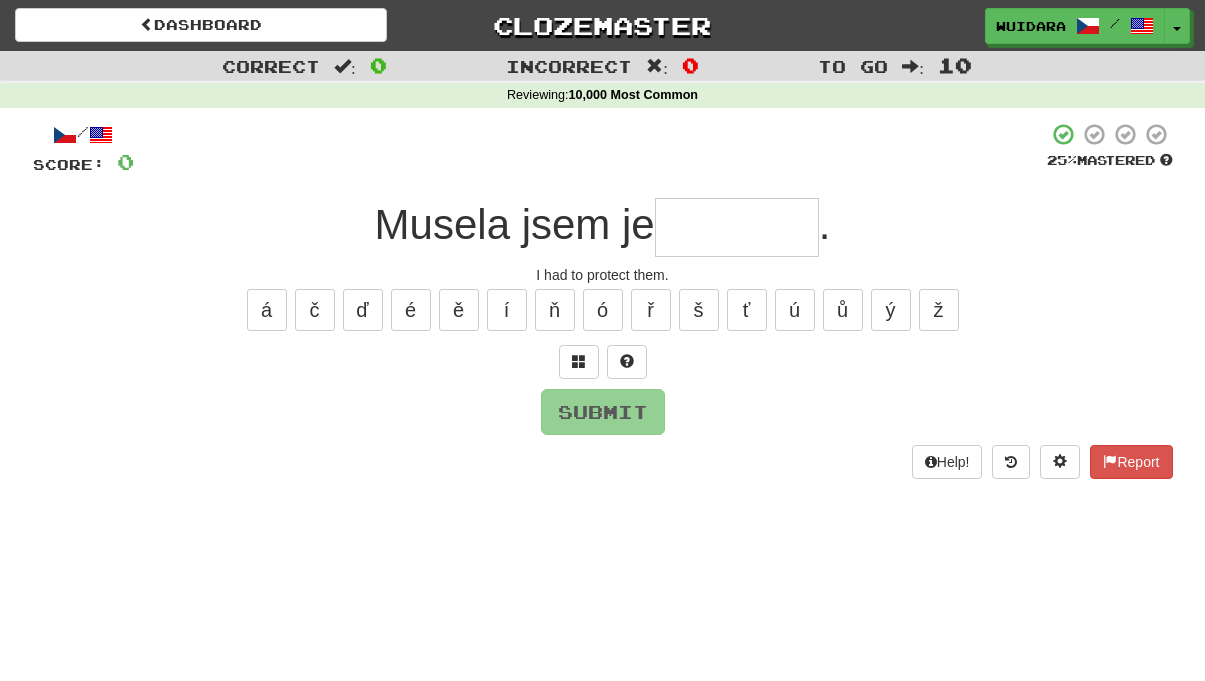 type on "*" 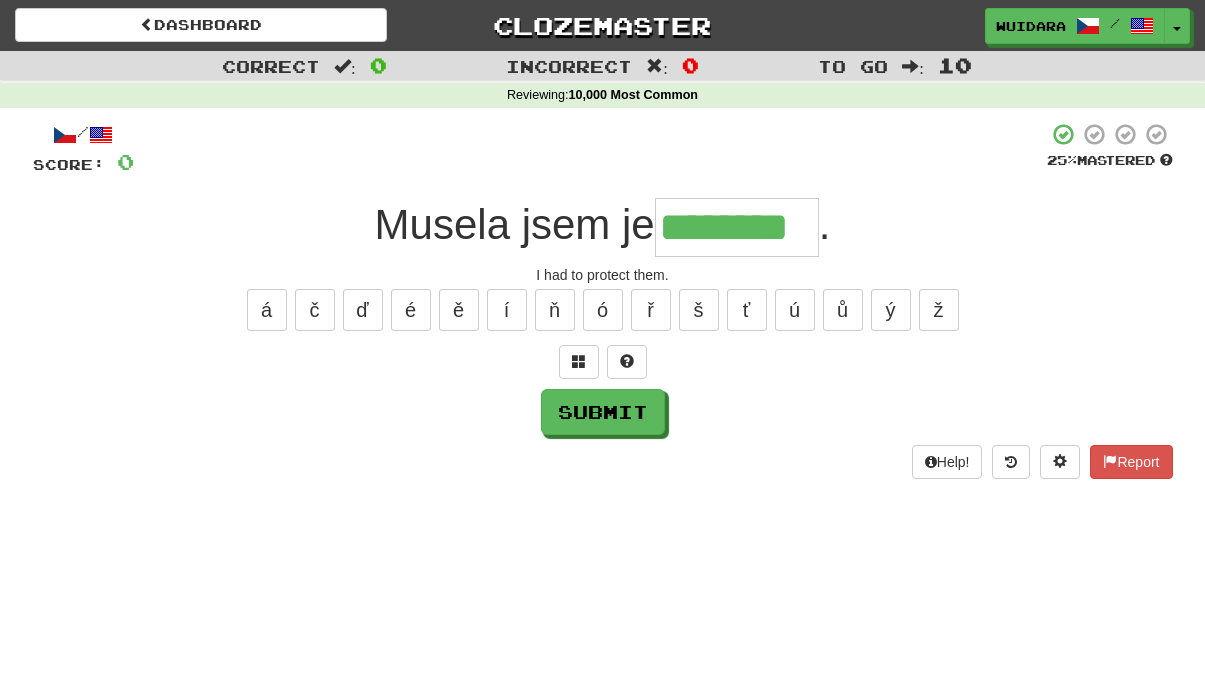 type on "********" 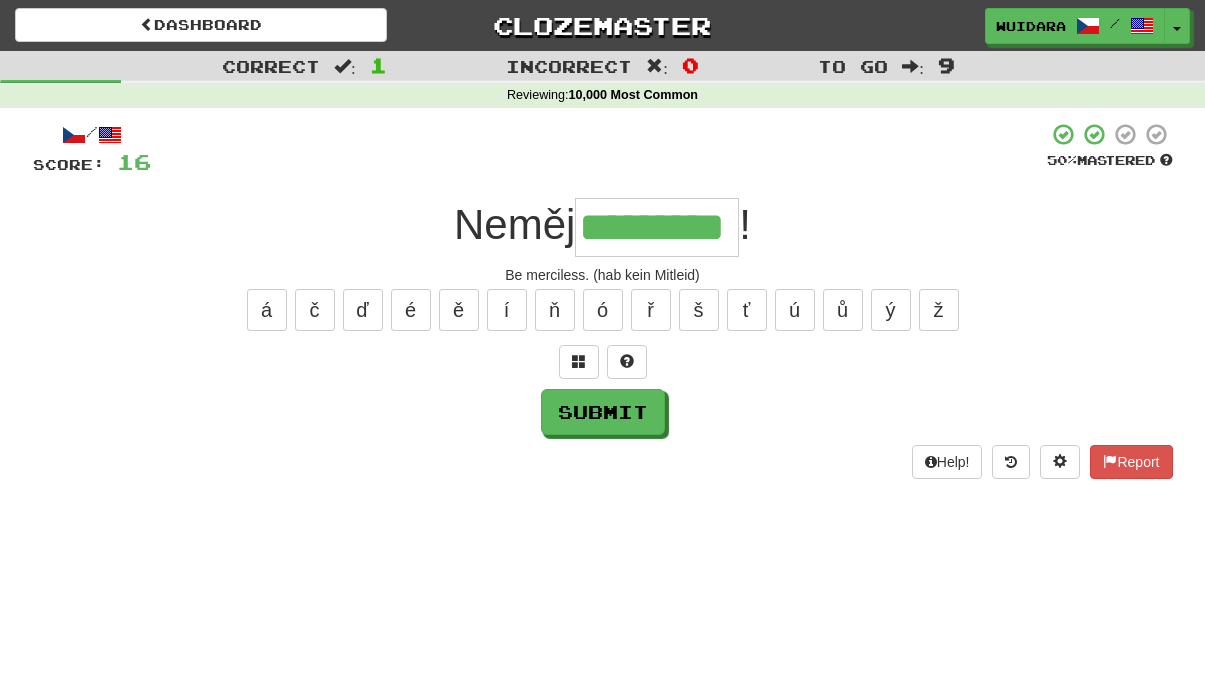type on "*********" 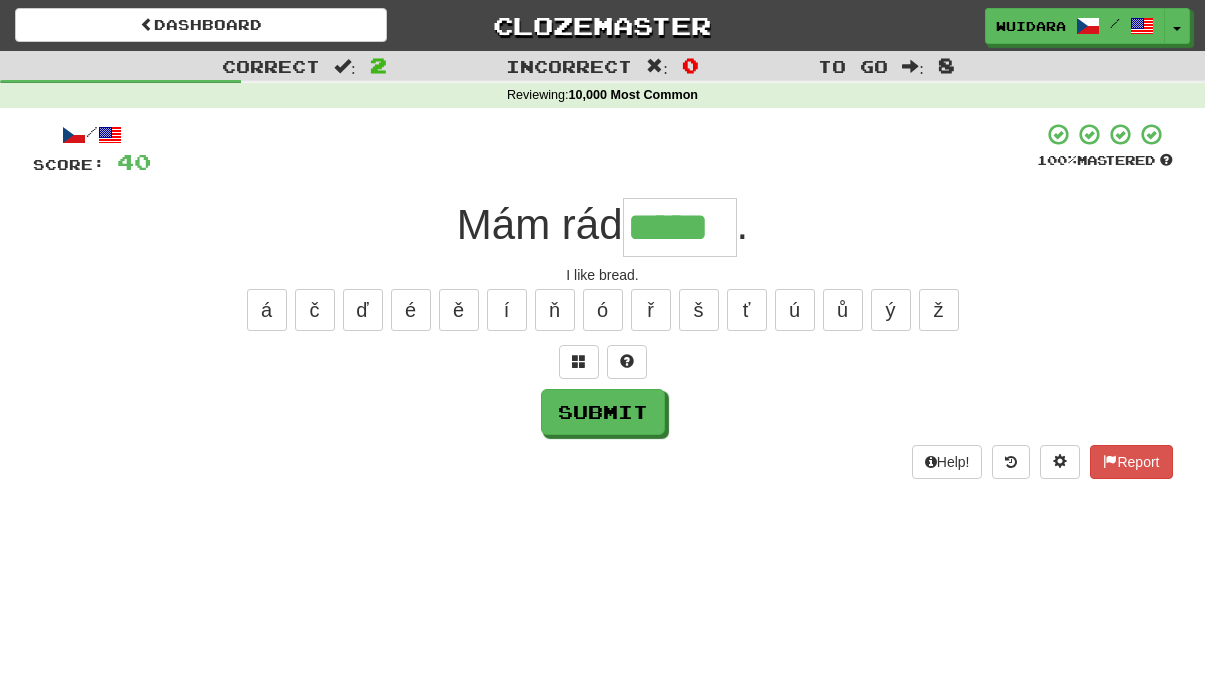 type on "*****" 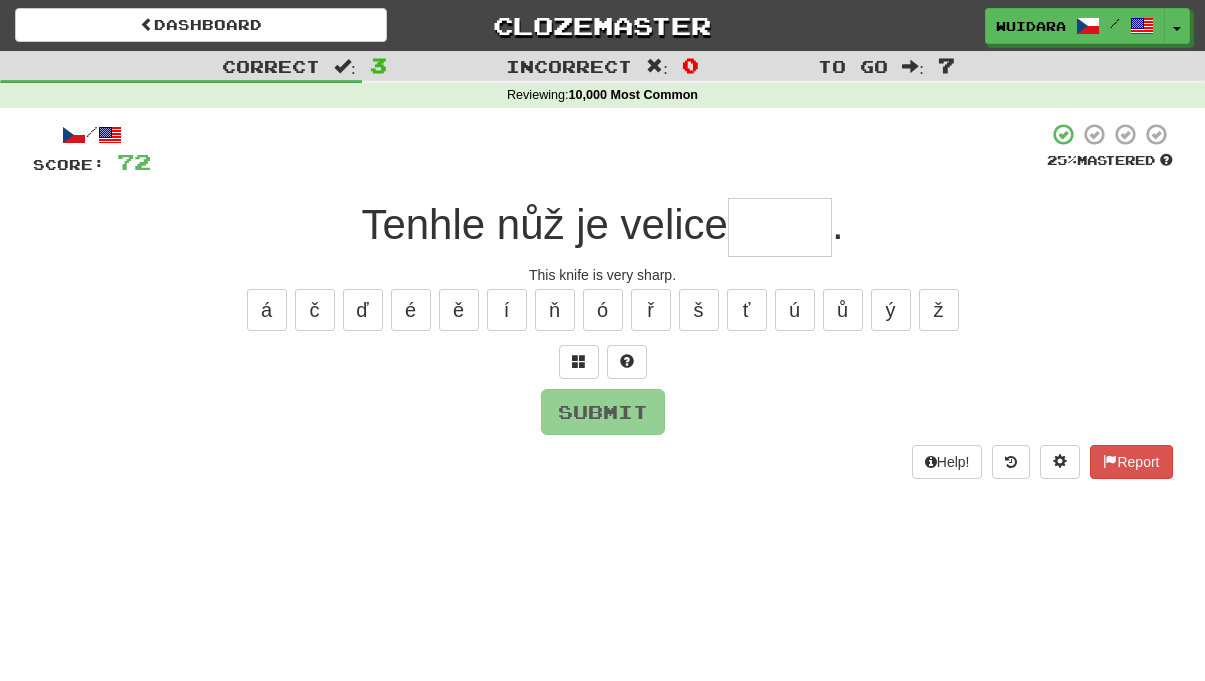type on "*" 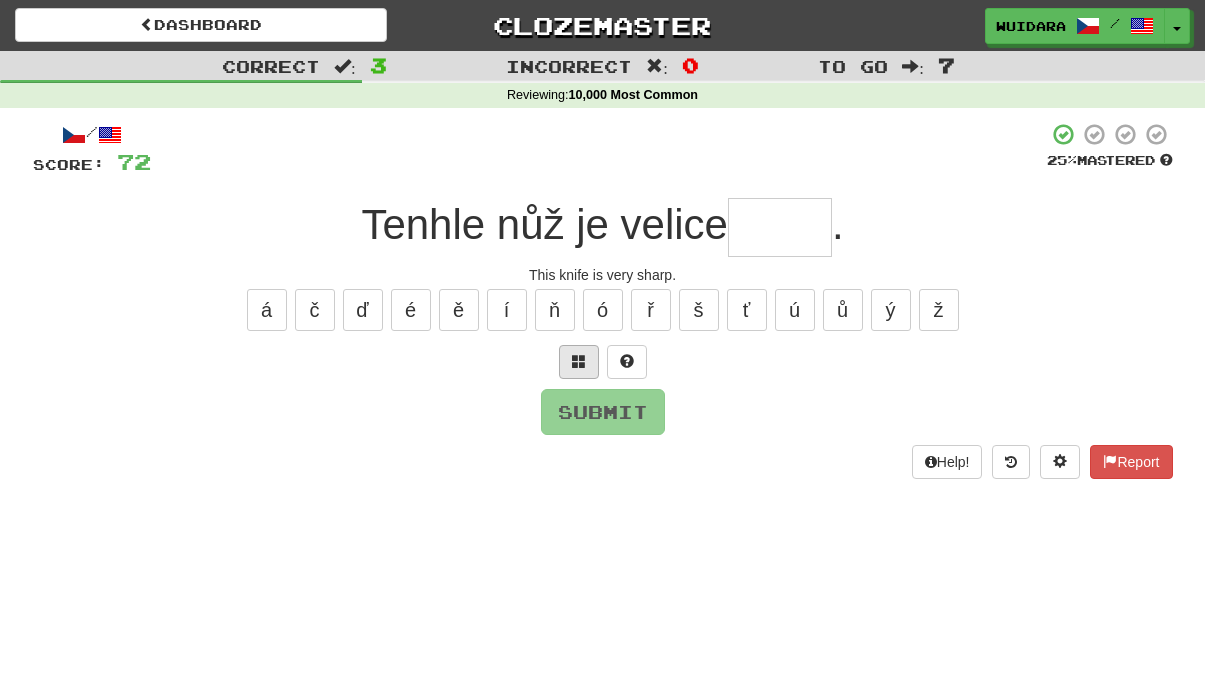click at bounding box center (579, 361) 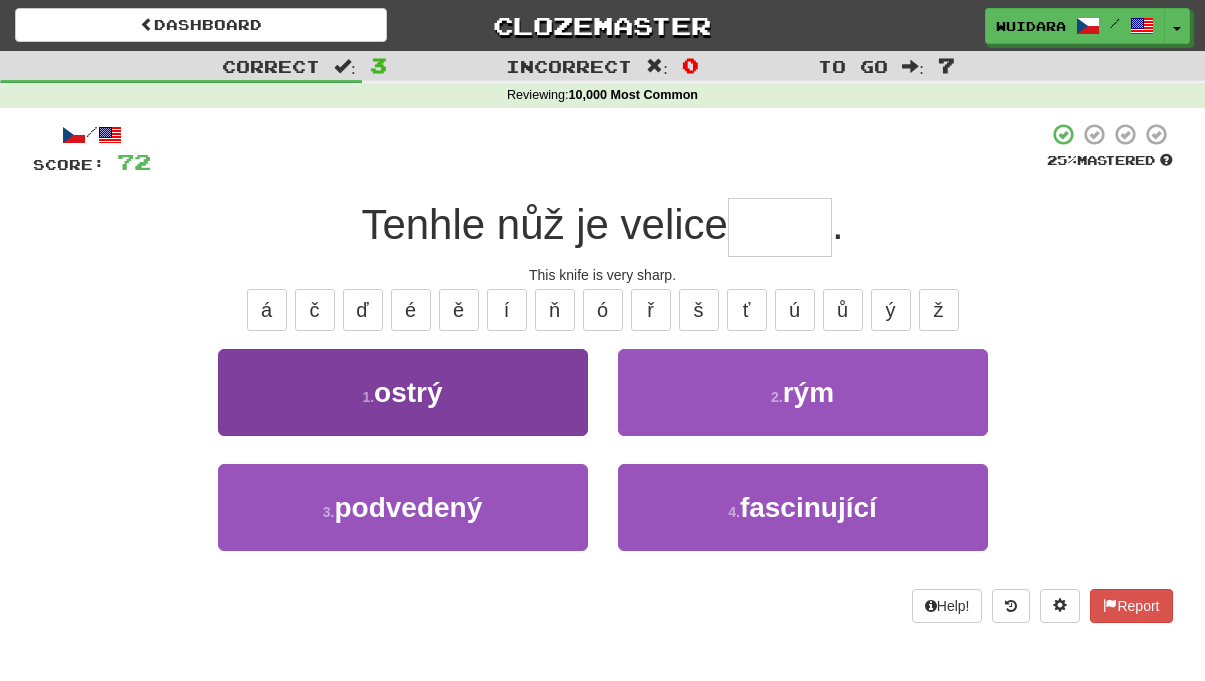 click on "1 .  ostrý" at bounding box center (403, 392) 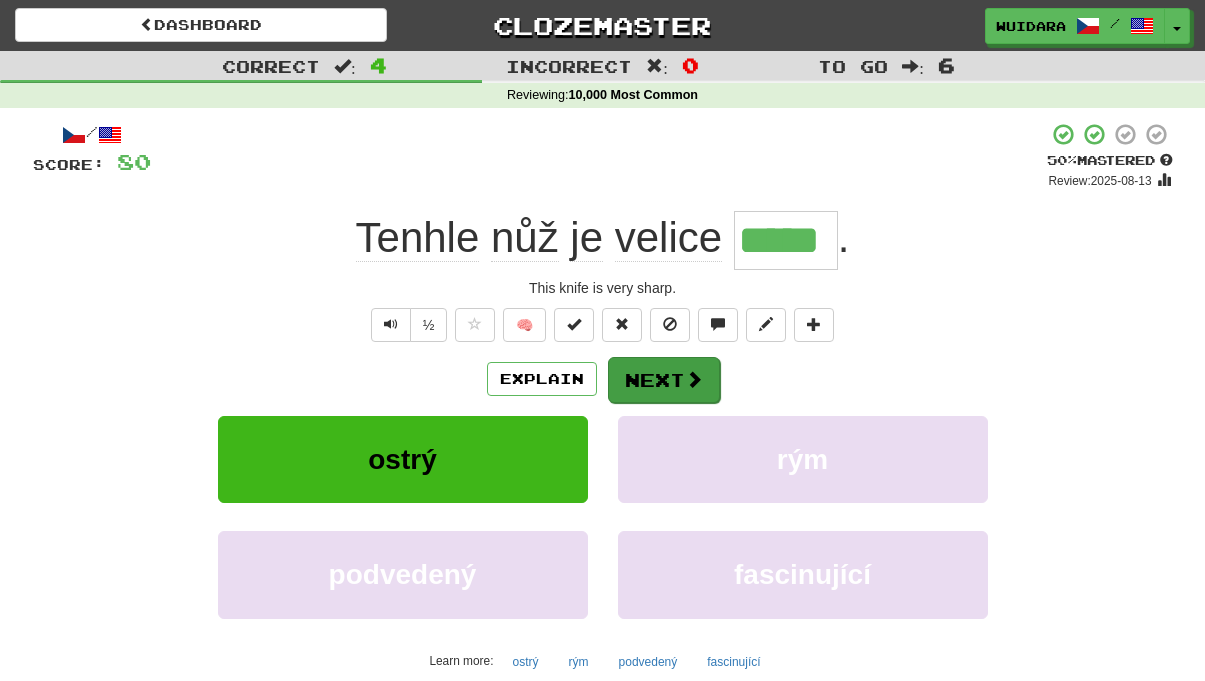 click on "Next" at bounding box center (664, 380) 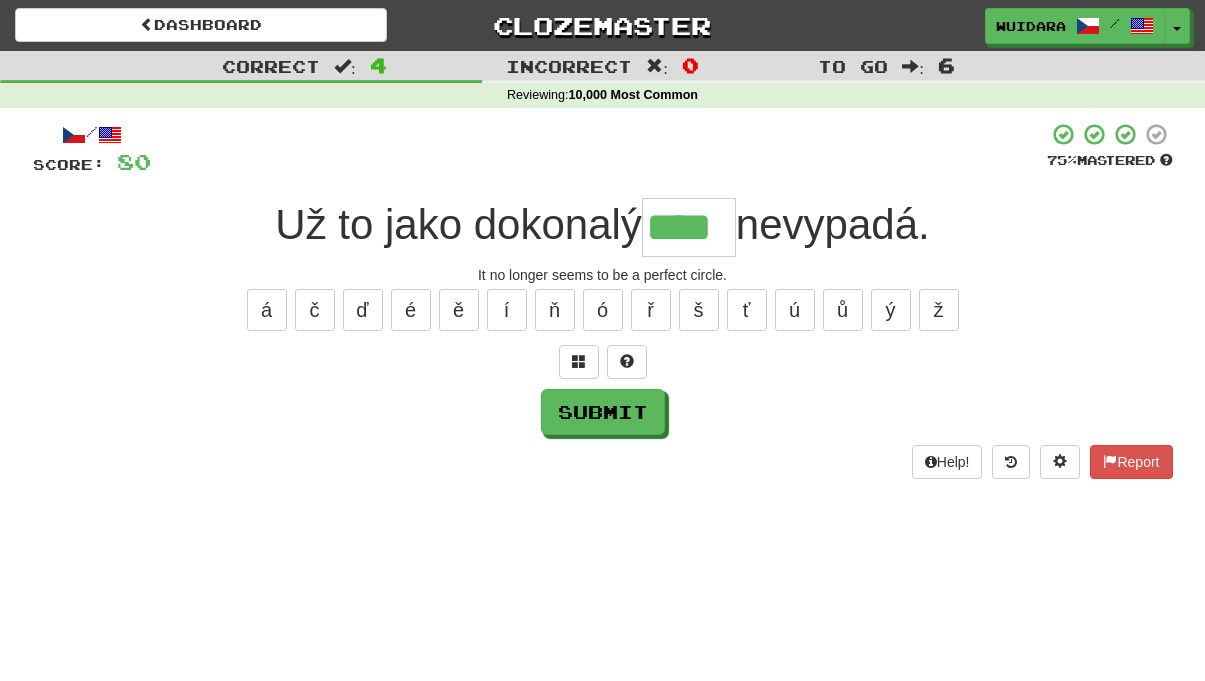 type on "****" 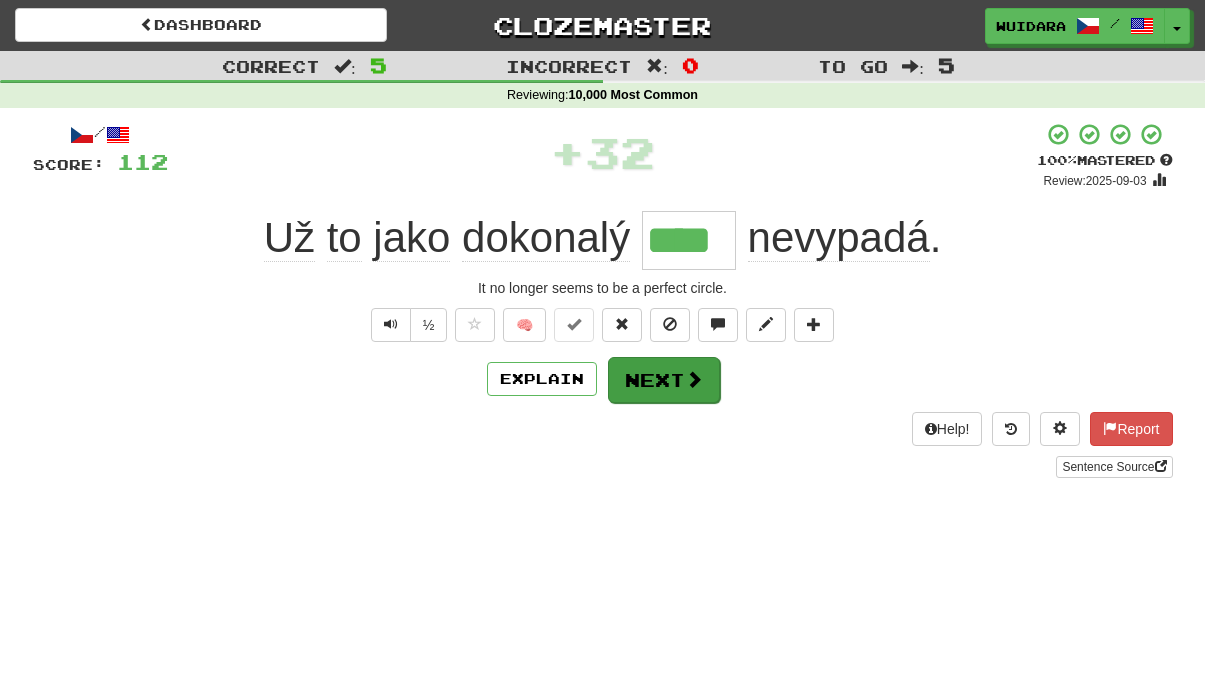 click on "Next" at bounding box center [664, 380] 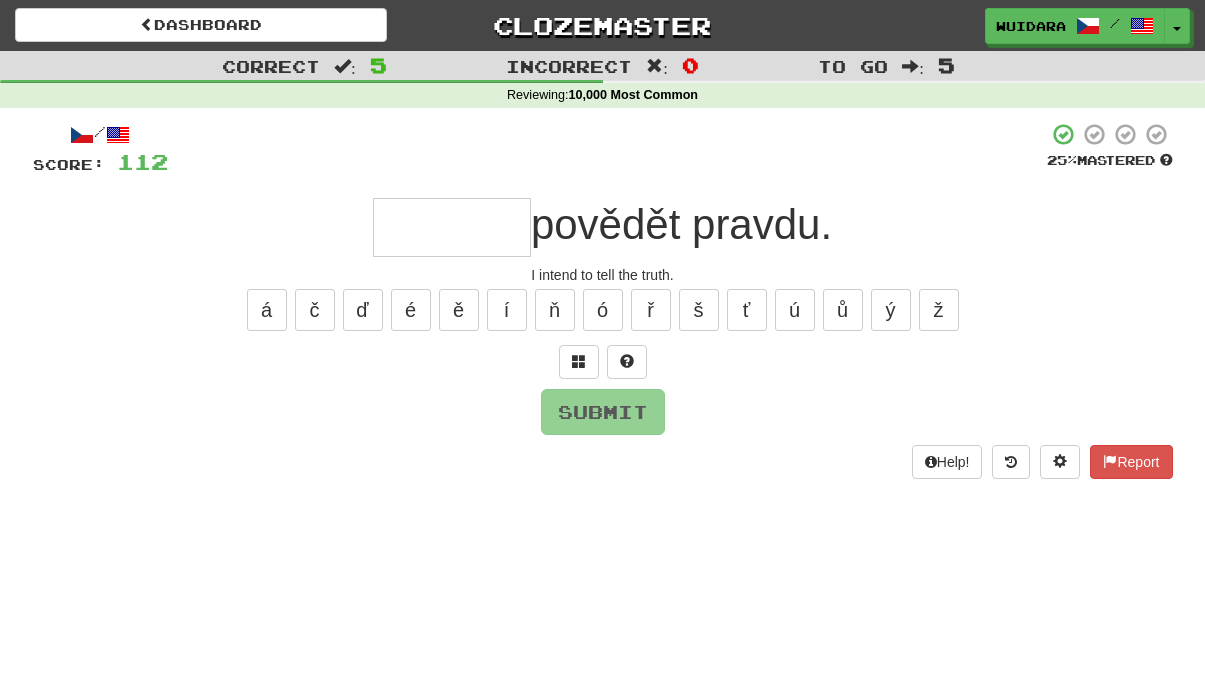 type on "*" 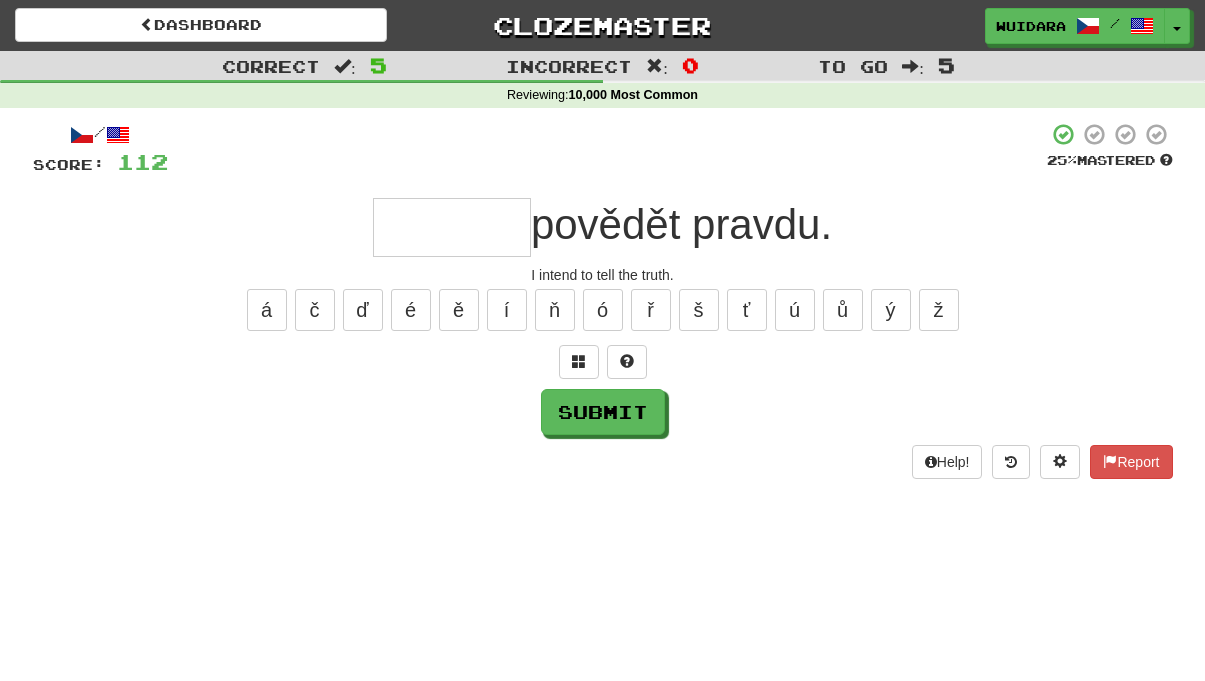 type on "*" 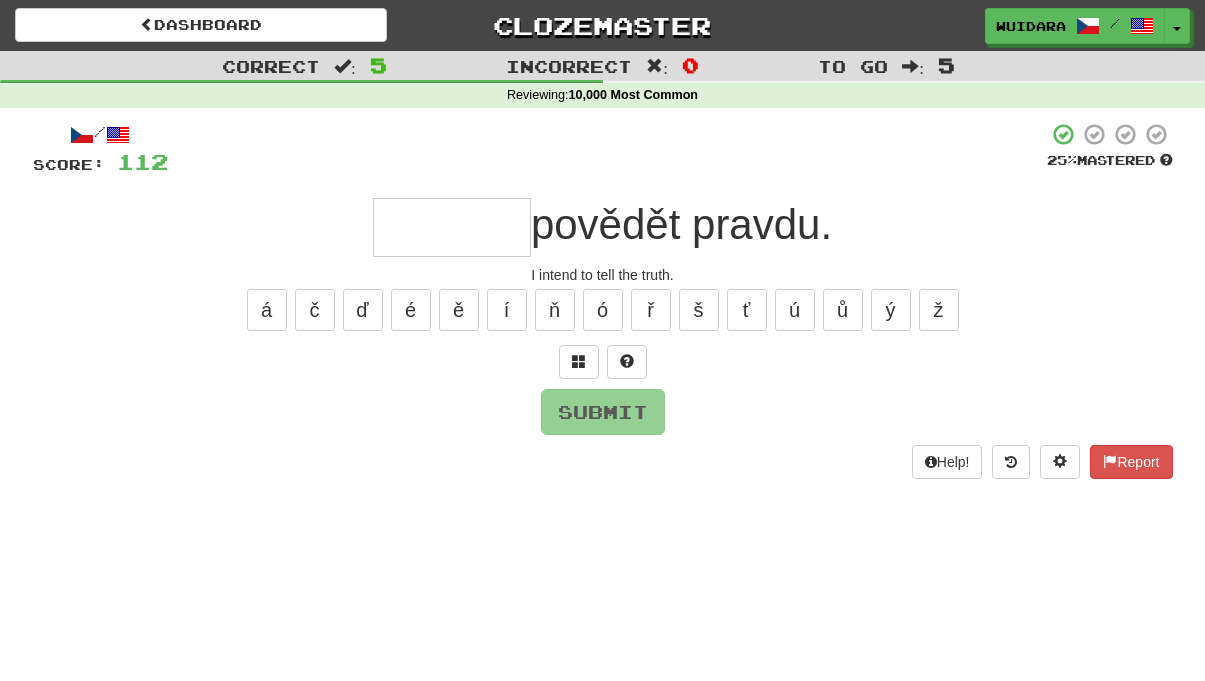 type on "*" 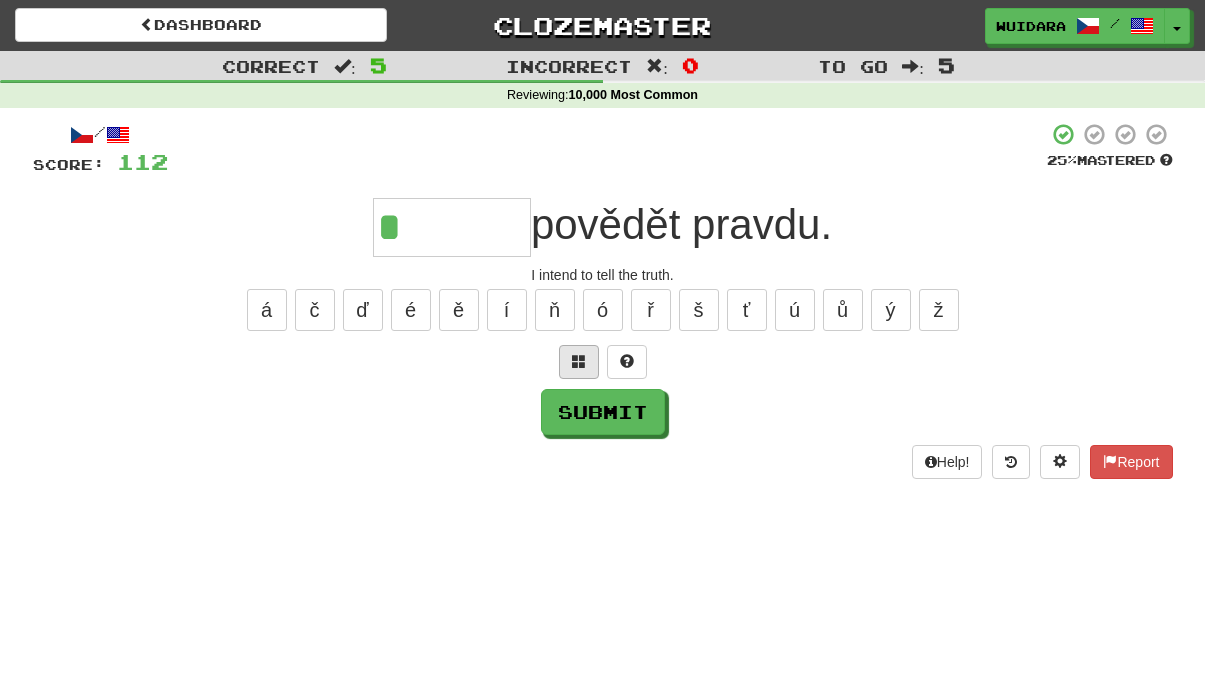 click at bounding box center (579, 361) 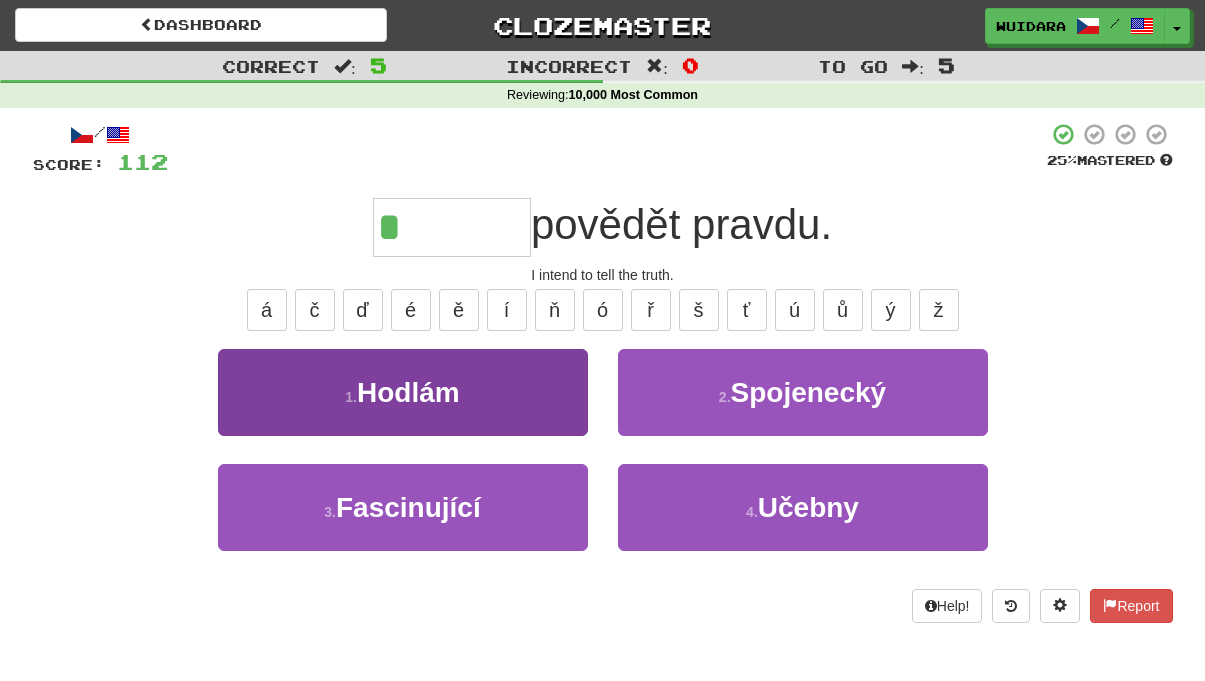 click on "1 .  Hodlám" at bounding box center (403, 392) 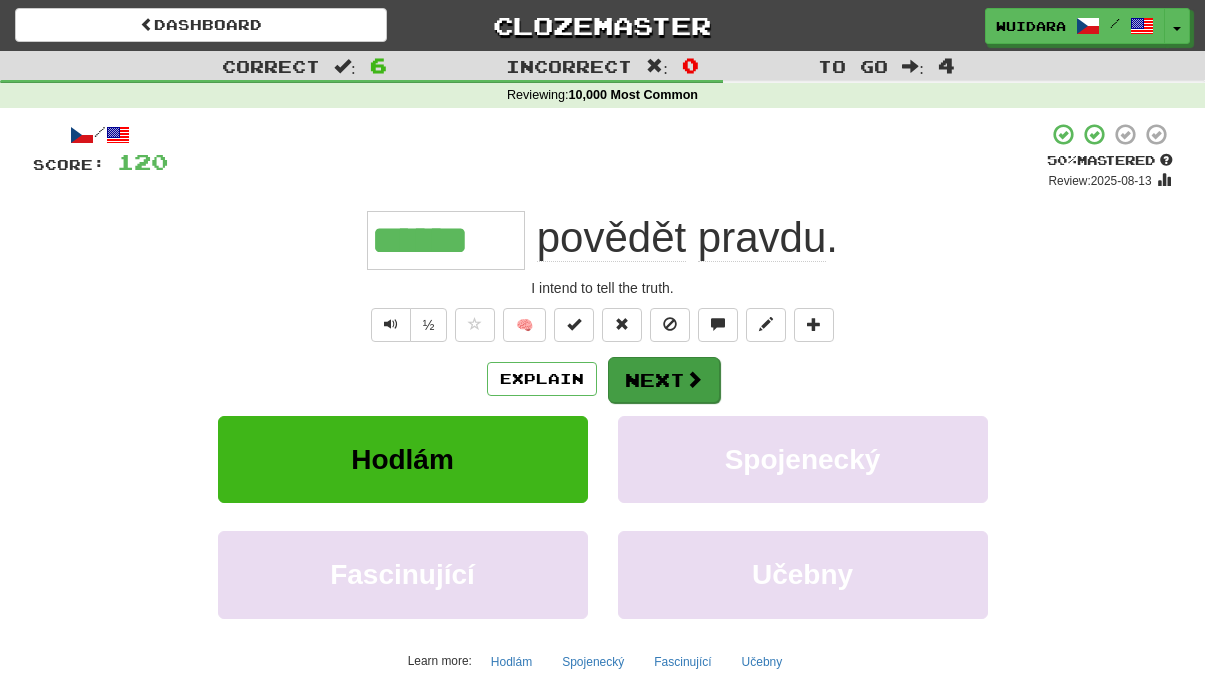 click on "Next" at bounding box center (664, 380) 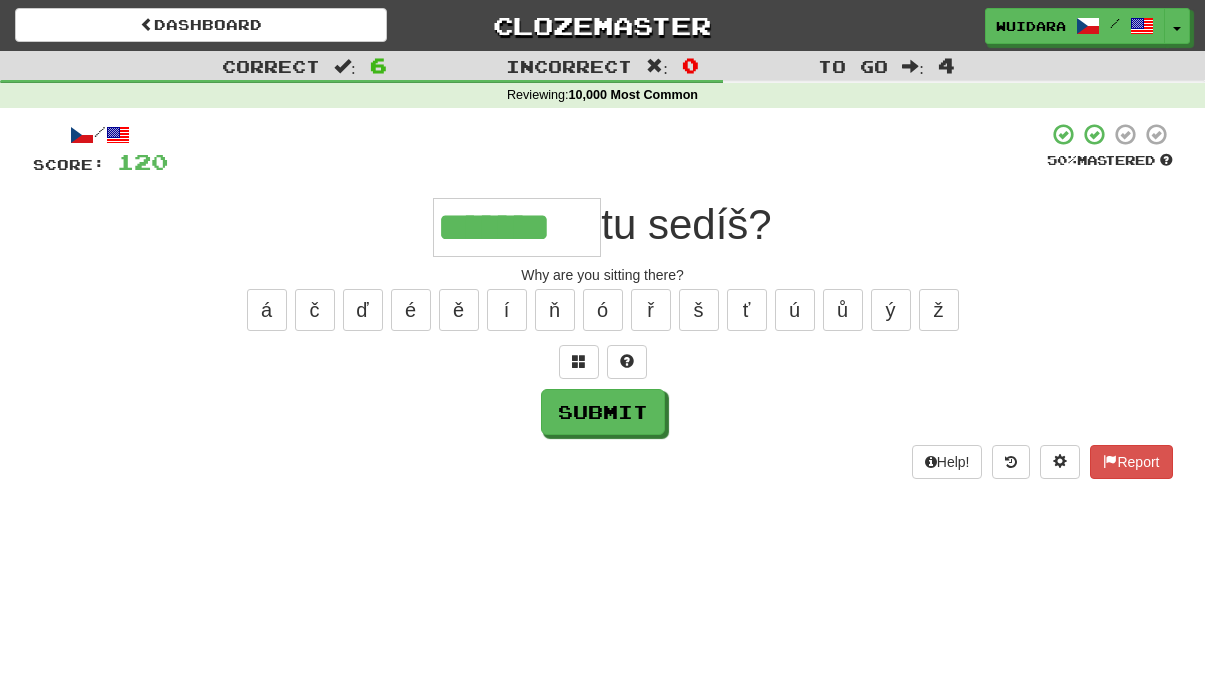 type on "*******" 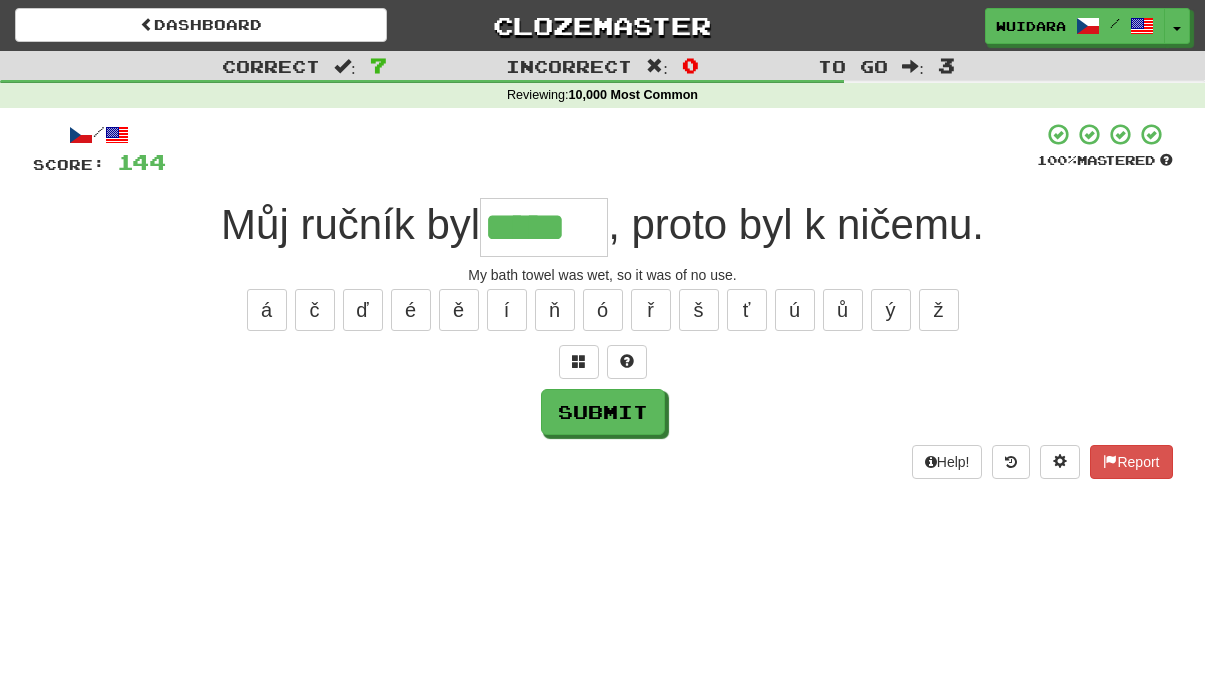 type on "*****" 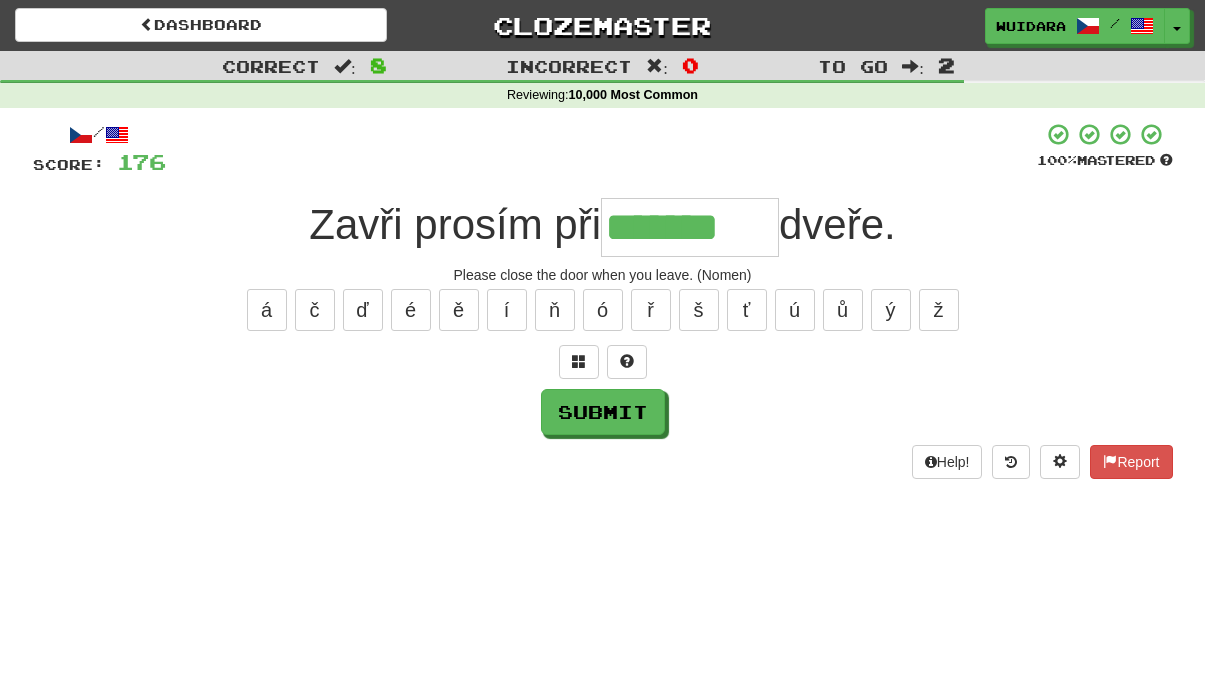 type on "*******" 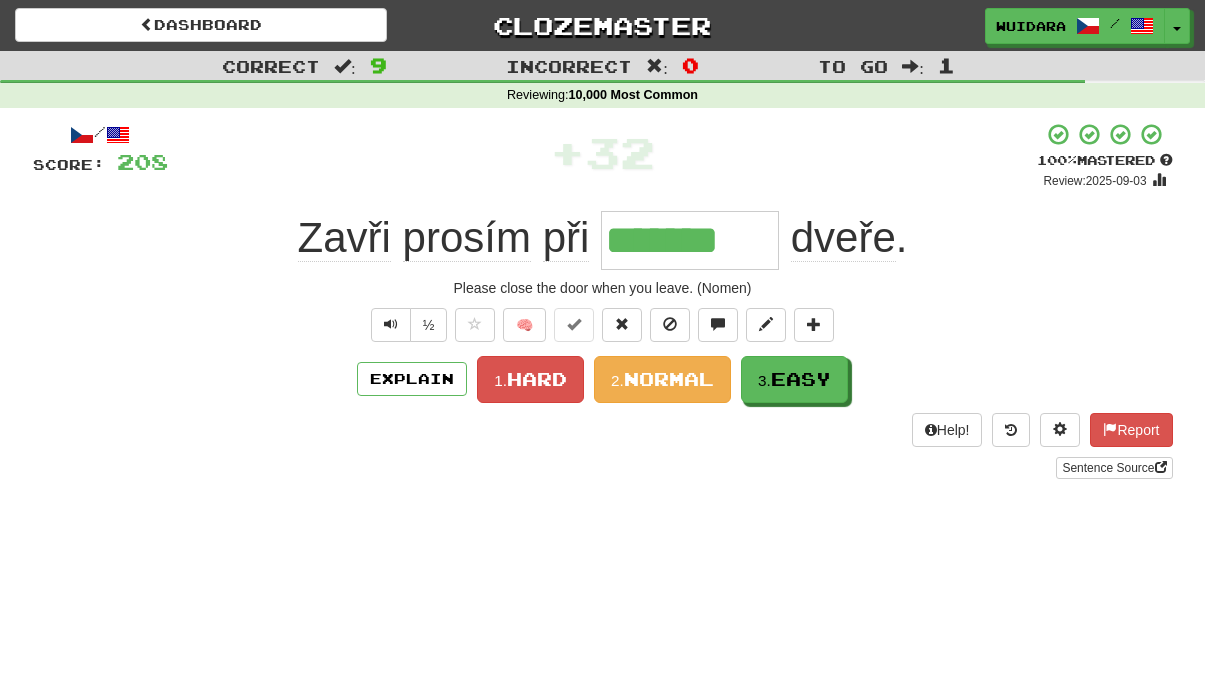 click on "Hard" at bounding box center (537, 379) 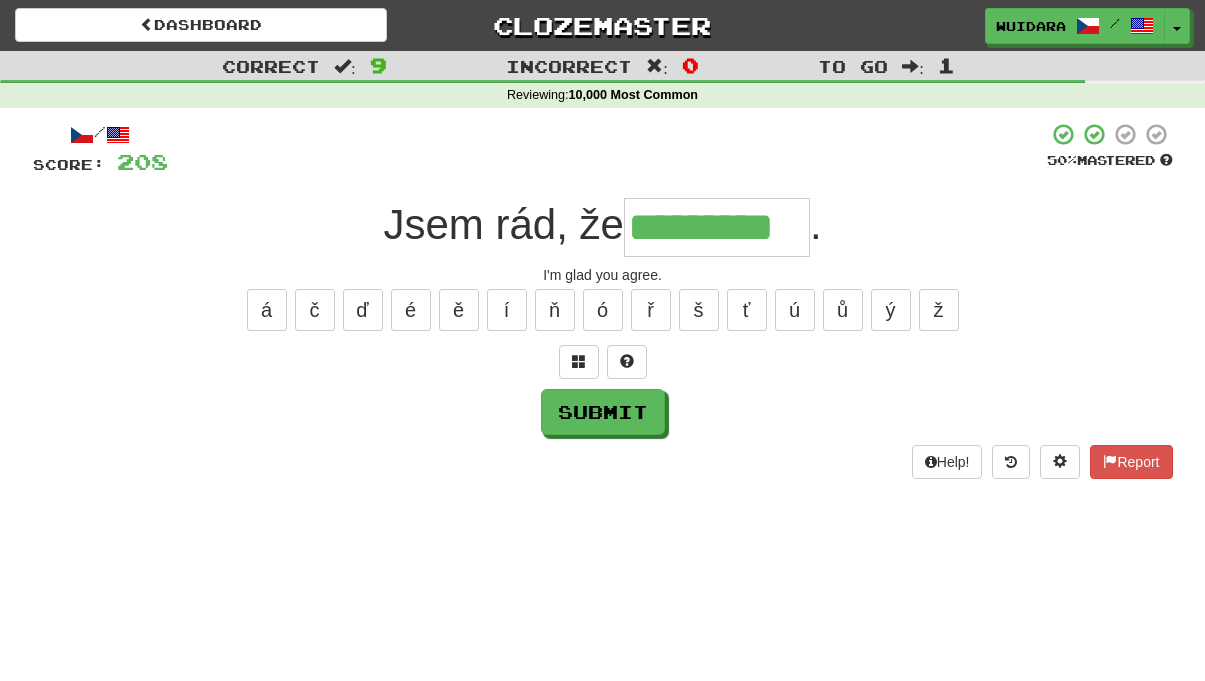 type on "*********" 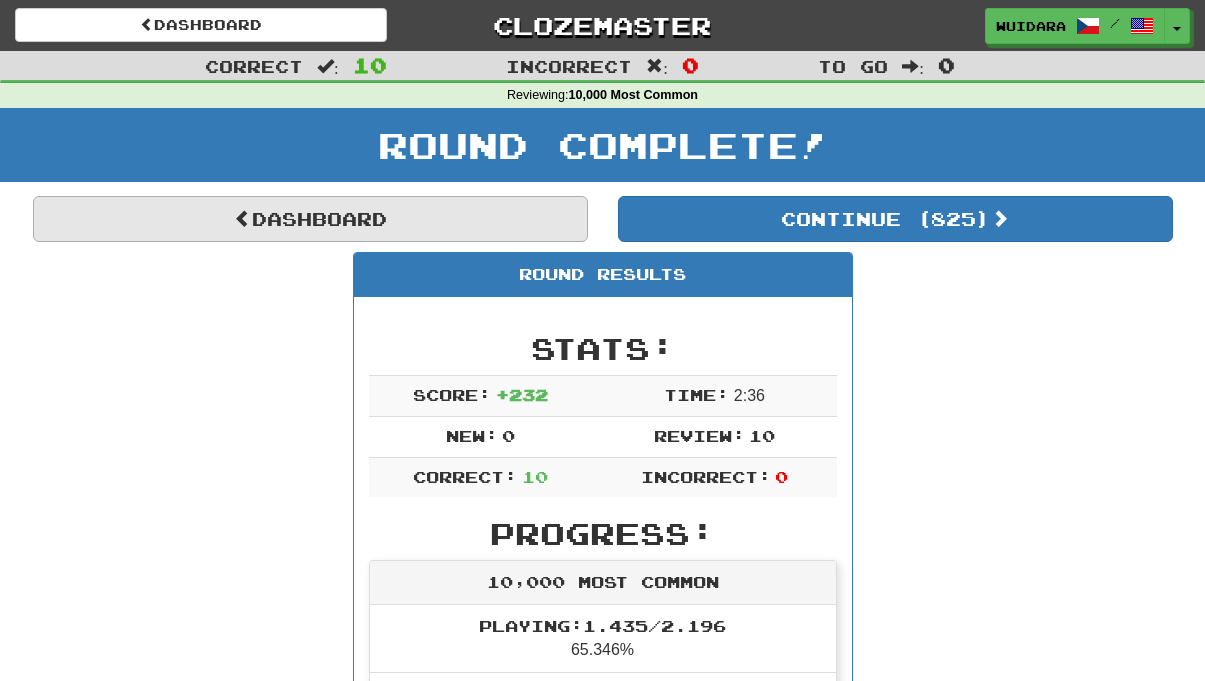 click on "Dashboard" at bounding box center (310, 219) 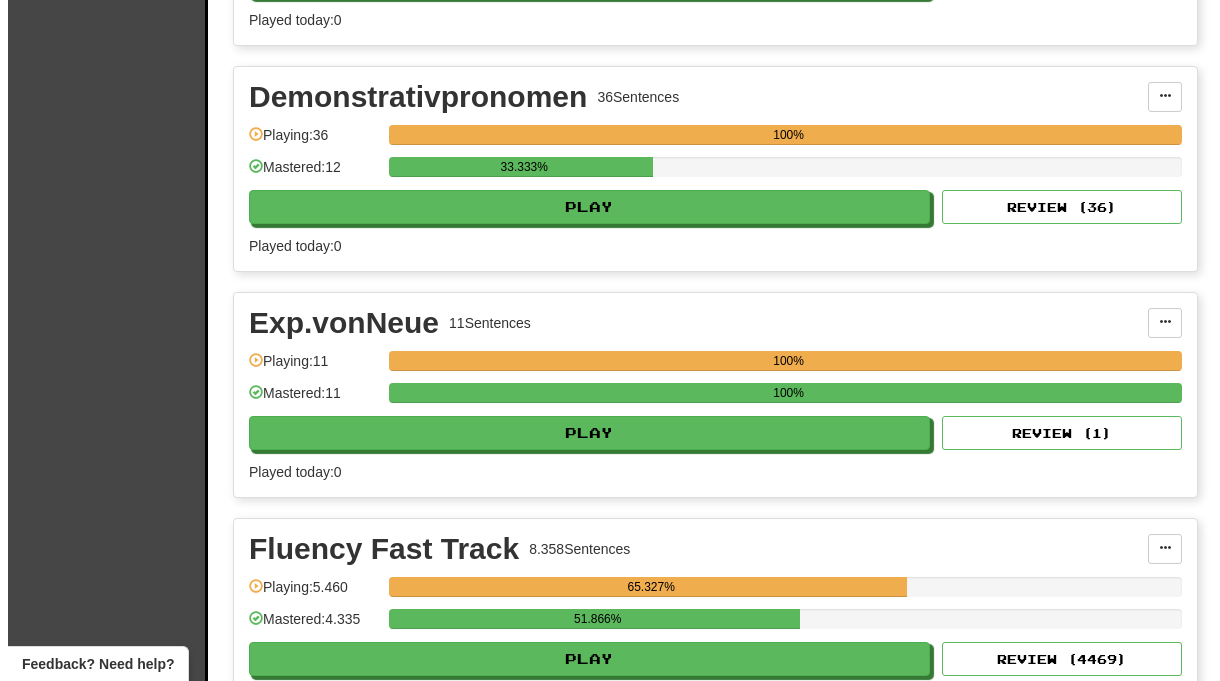 scroll, scrollTop: 3007, scrollLeft: 0, axis: vertical 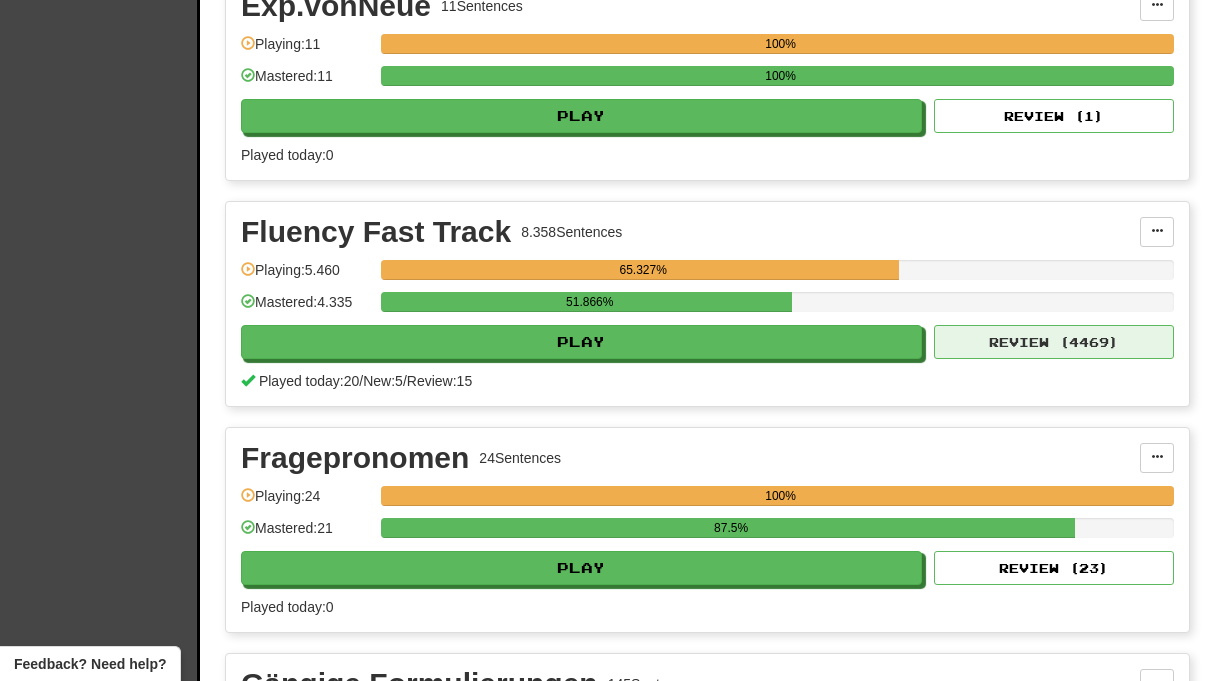 click on "Review ( 4469 )" at bounding box center (1054, 342) 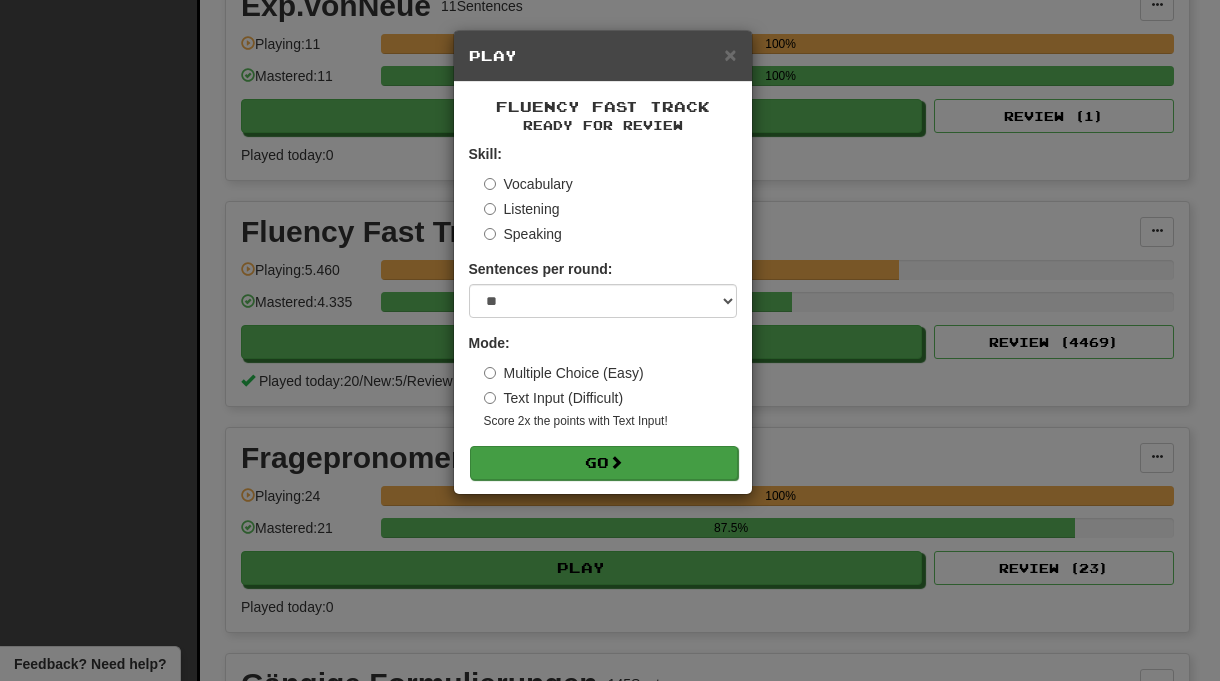 click on "Go" at bounding box center [604, 463] 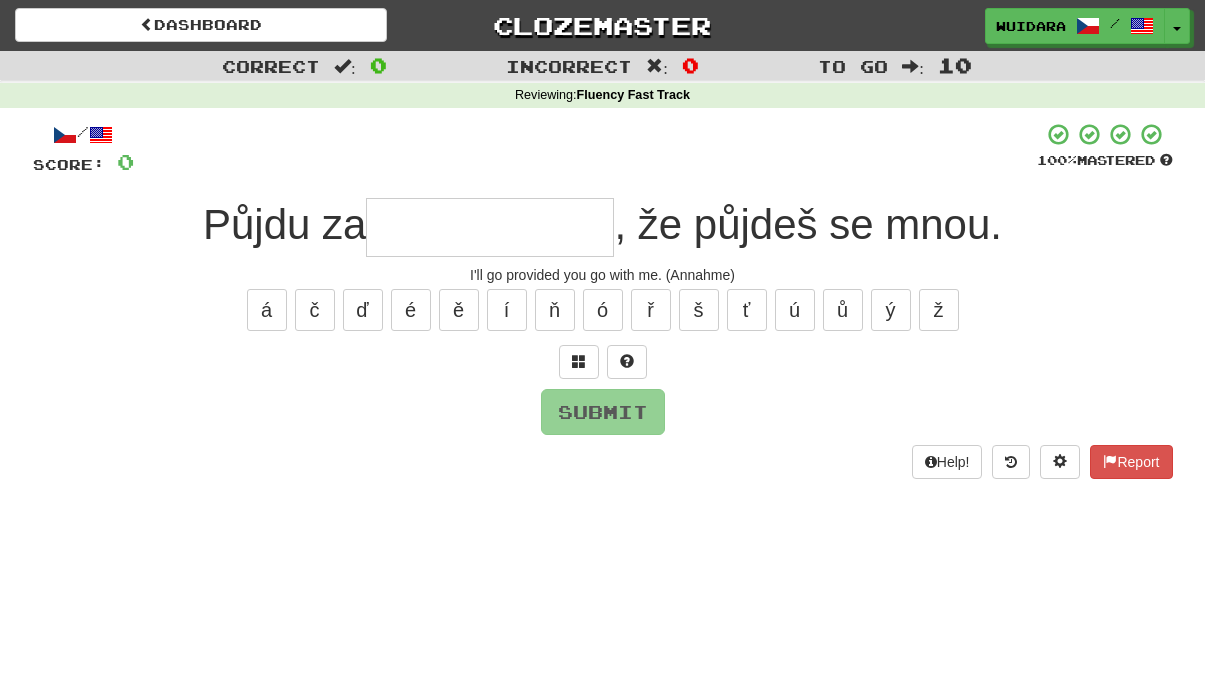 scroll, scrollTop: 0, scrollLeft: 0, axis: both 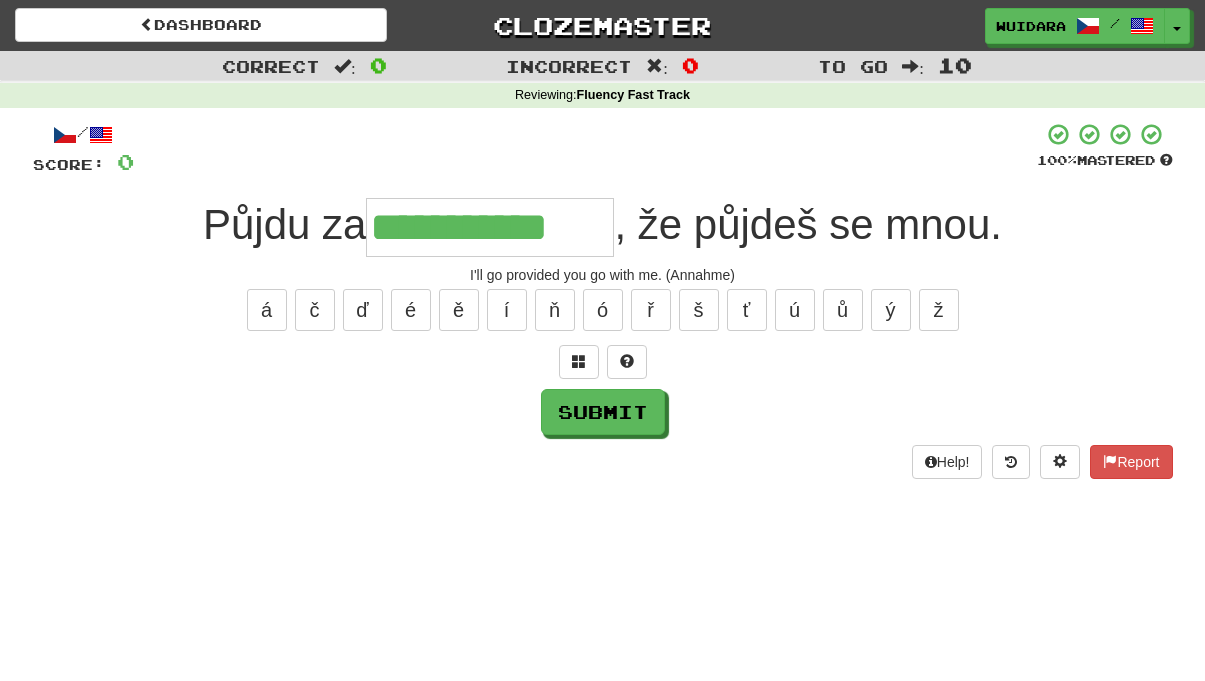 type on "**********" 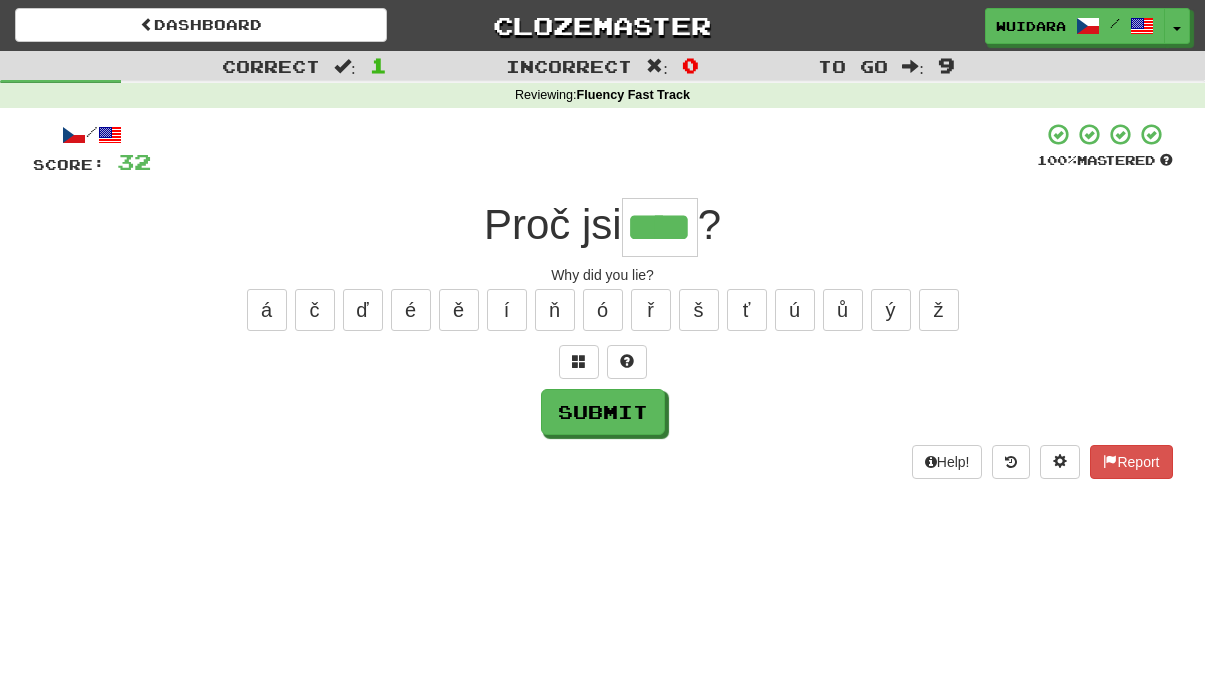 type on "****" 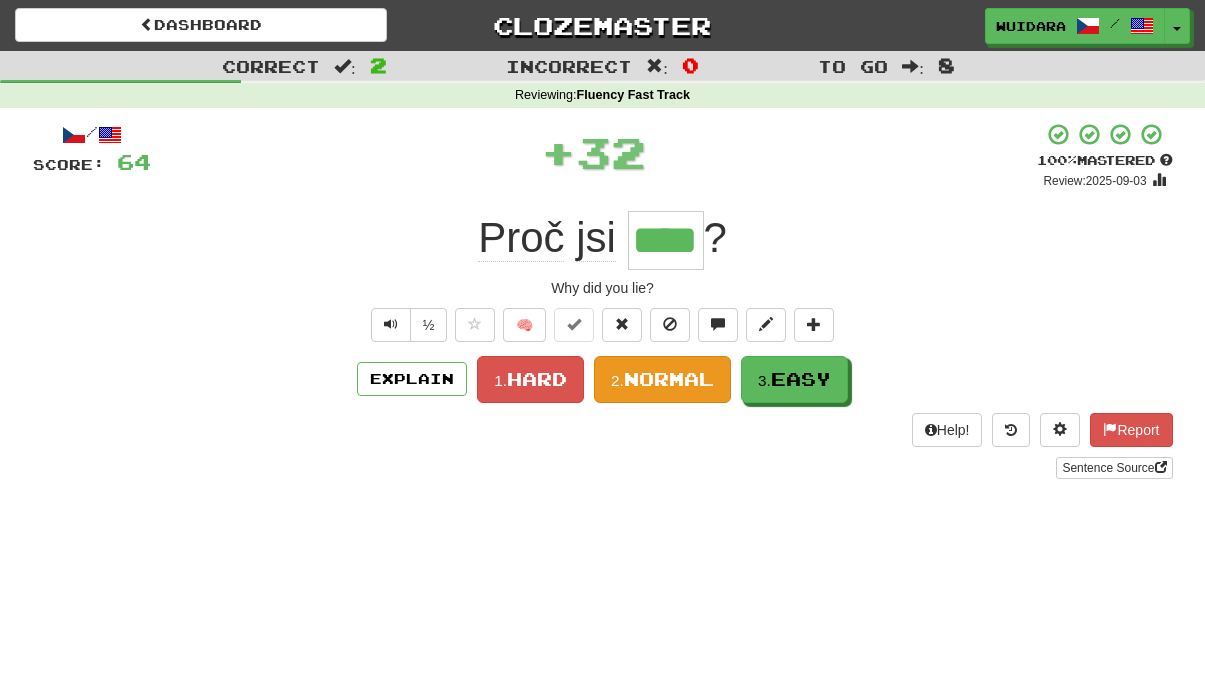 click on "2." at bounding box center [617, 380] 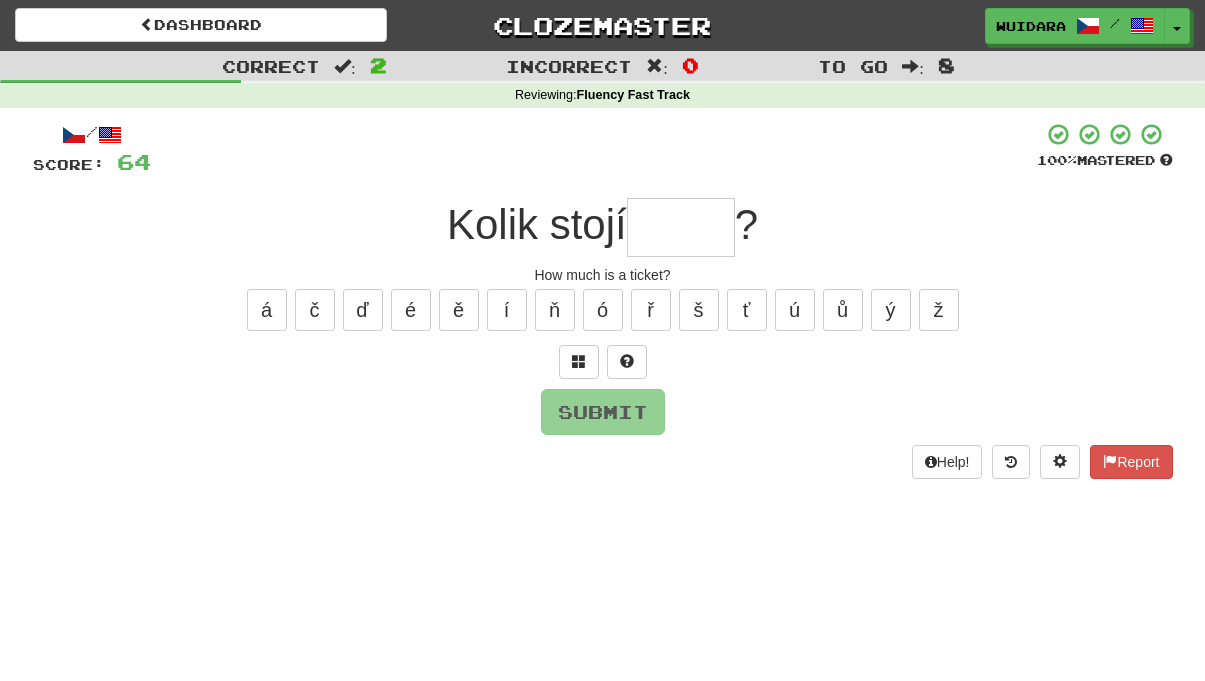 type on "*" 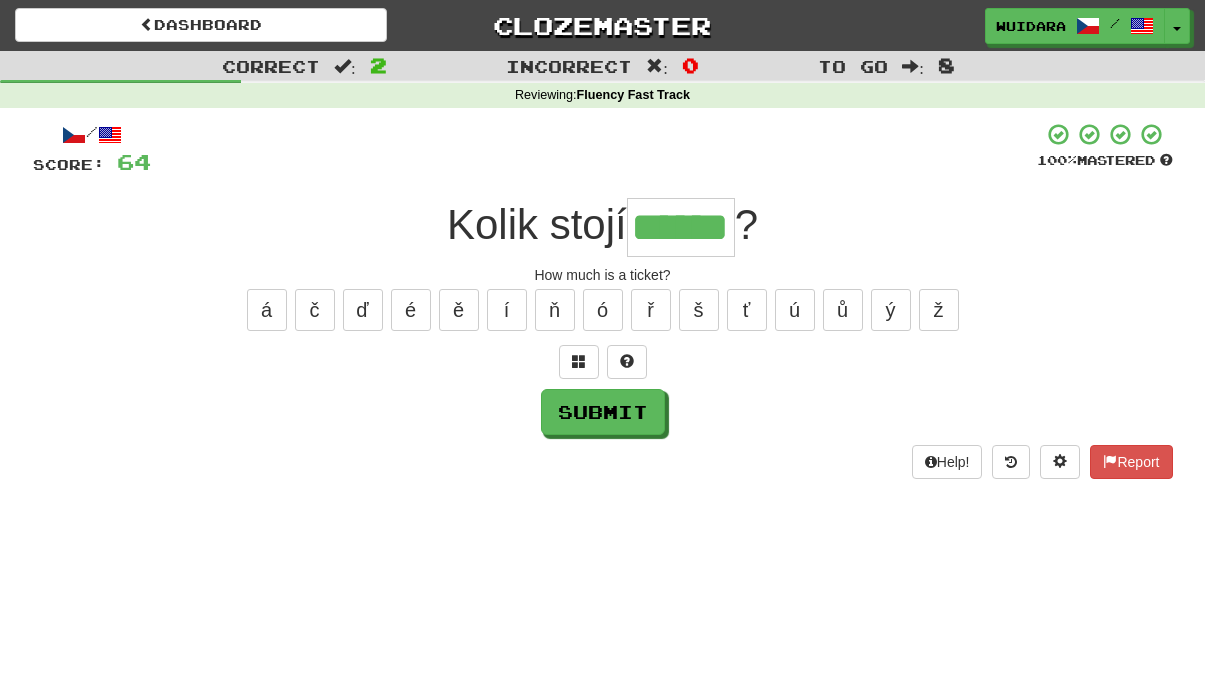 type on "******" 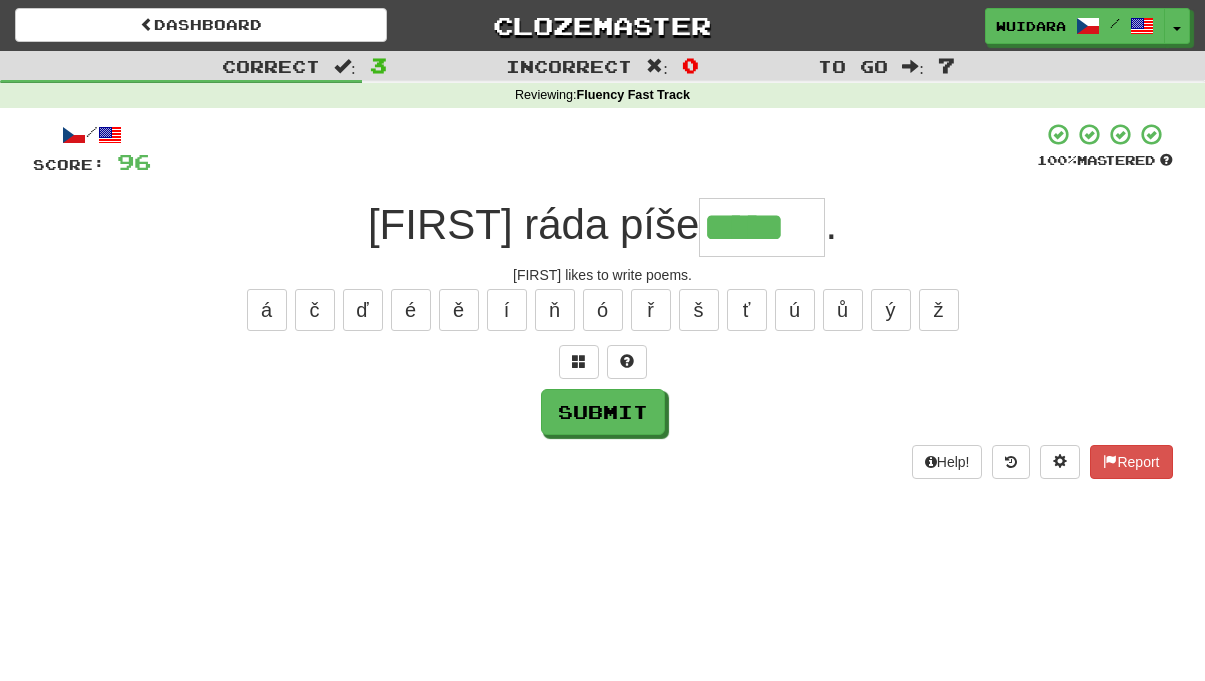 type on "*****" 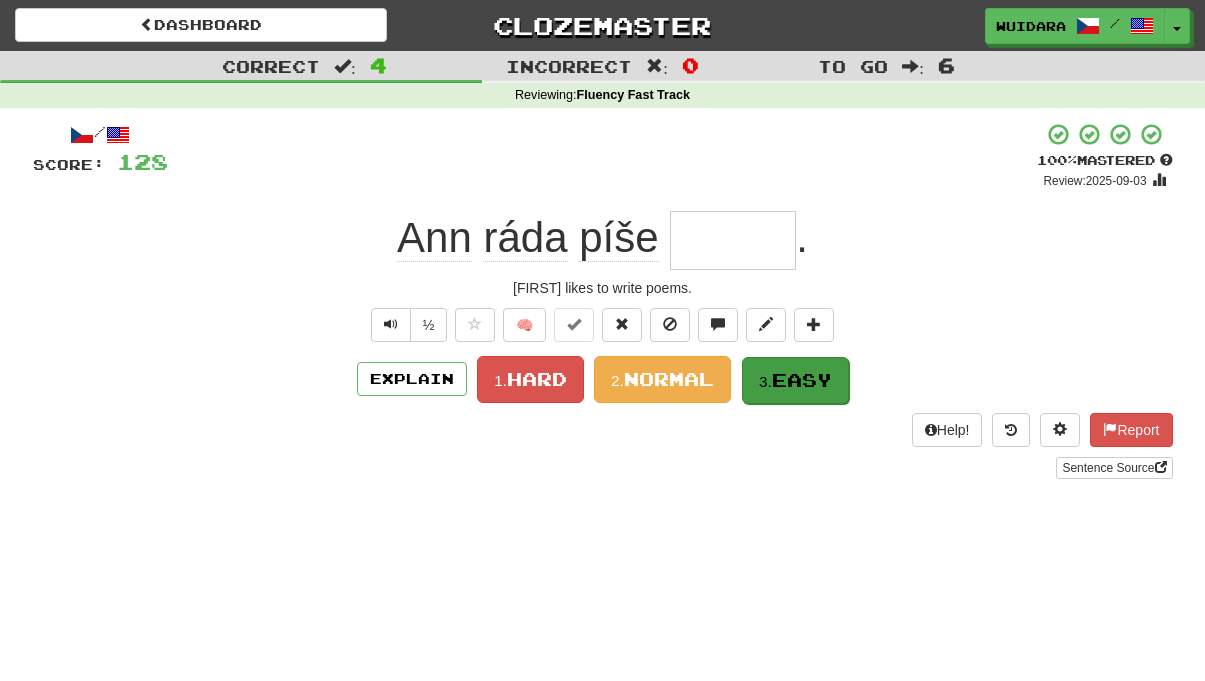 click on "Easy" at bounding box center [802, 380] 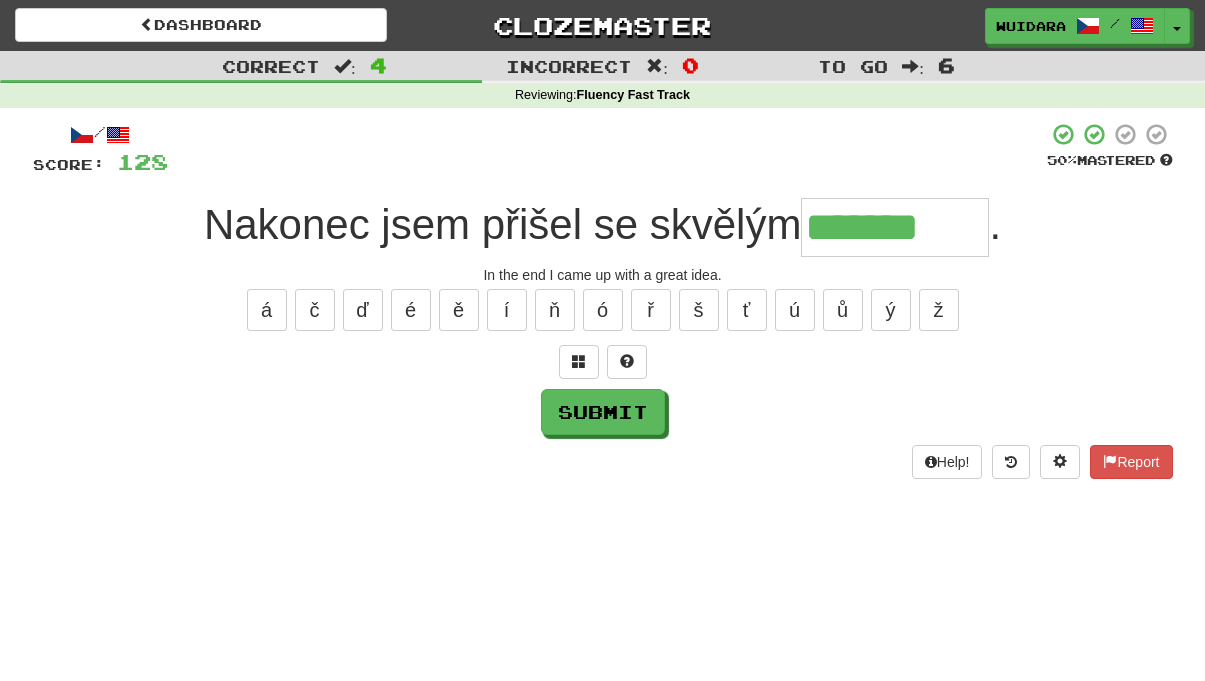 type on "*******" 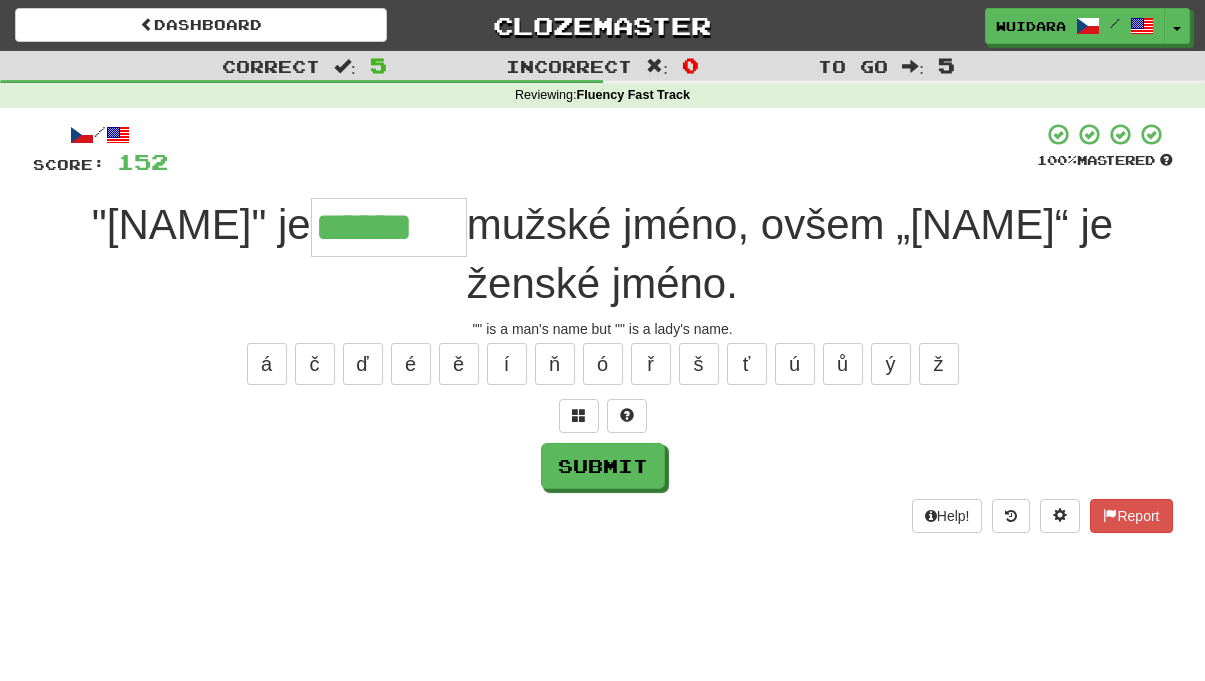 type on "******" 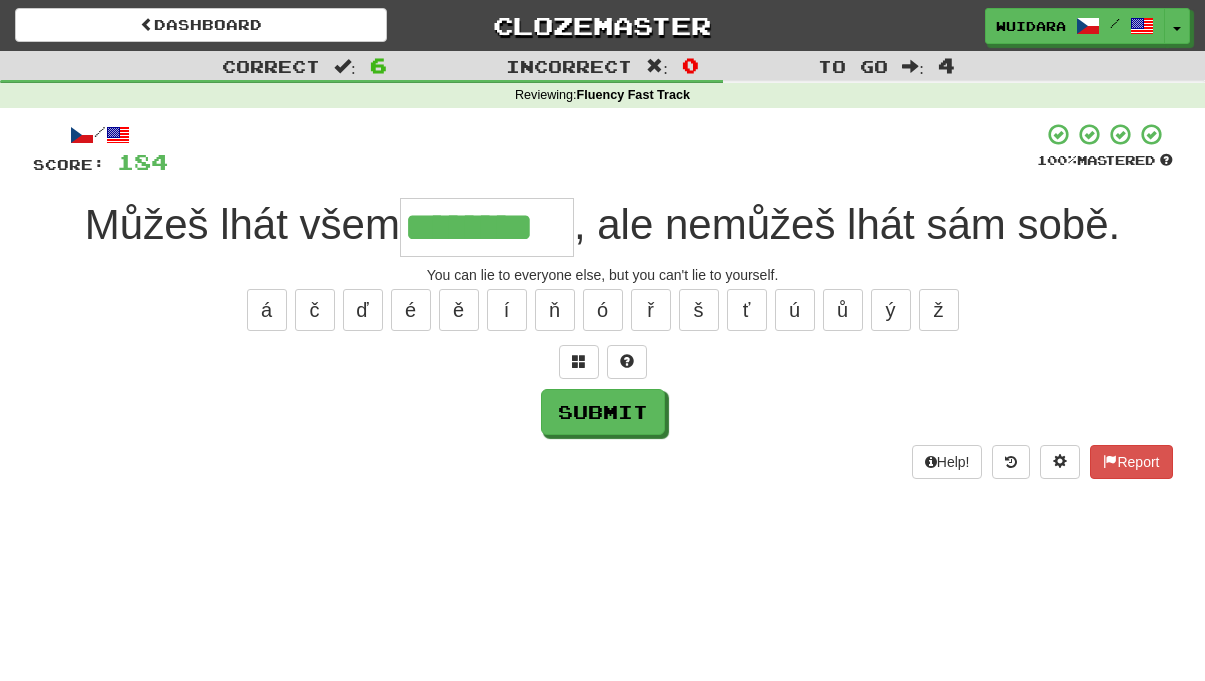type on "********" 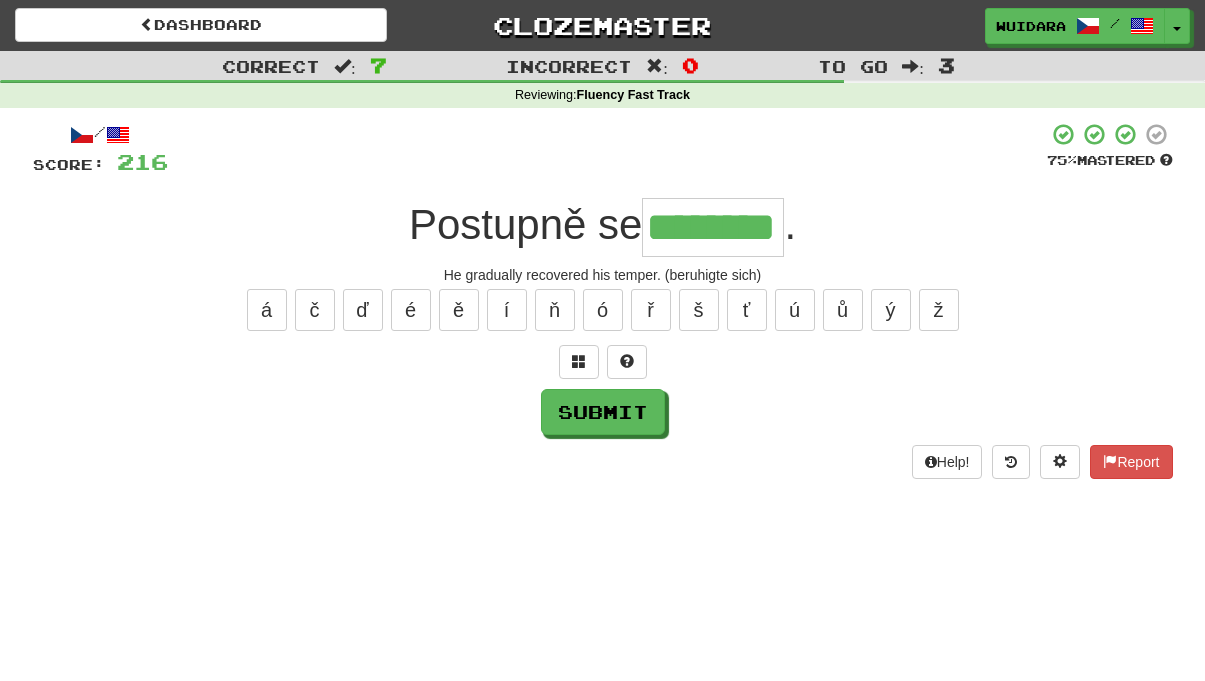 type on "********" 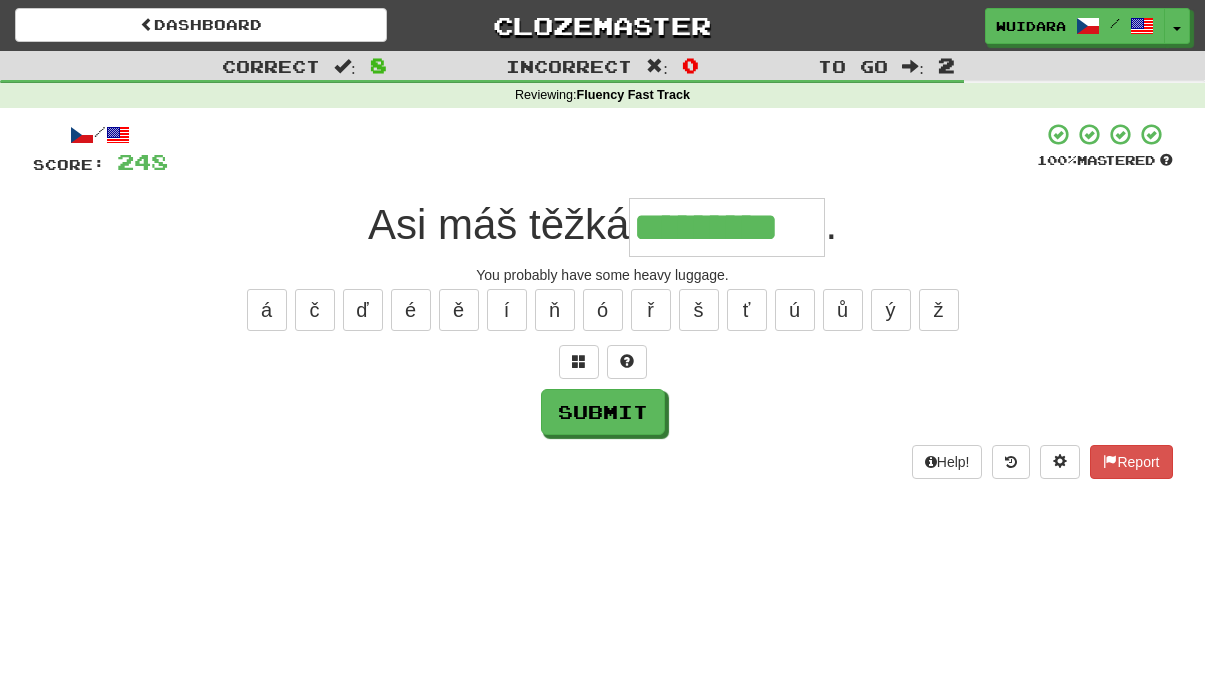 type on "*********" 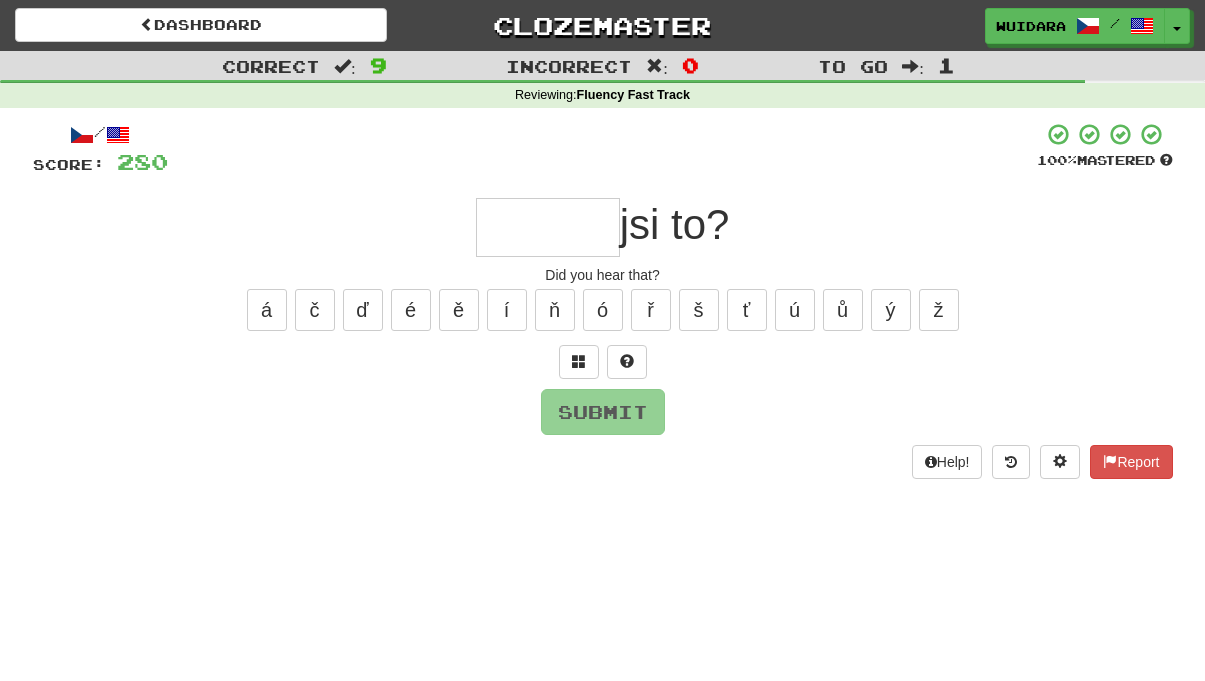 type on "*" 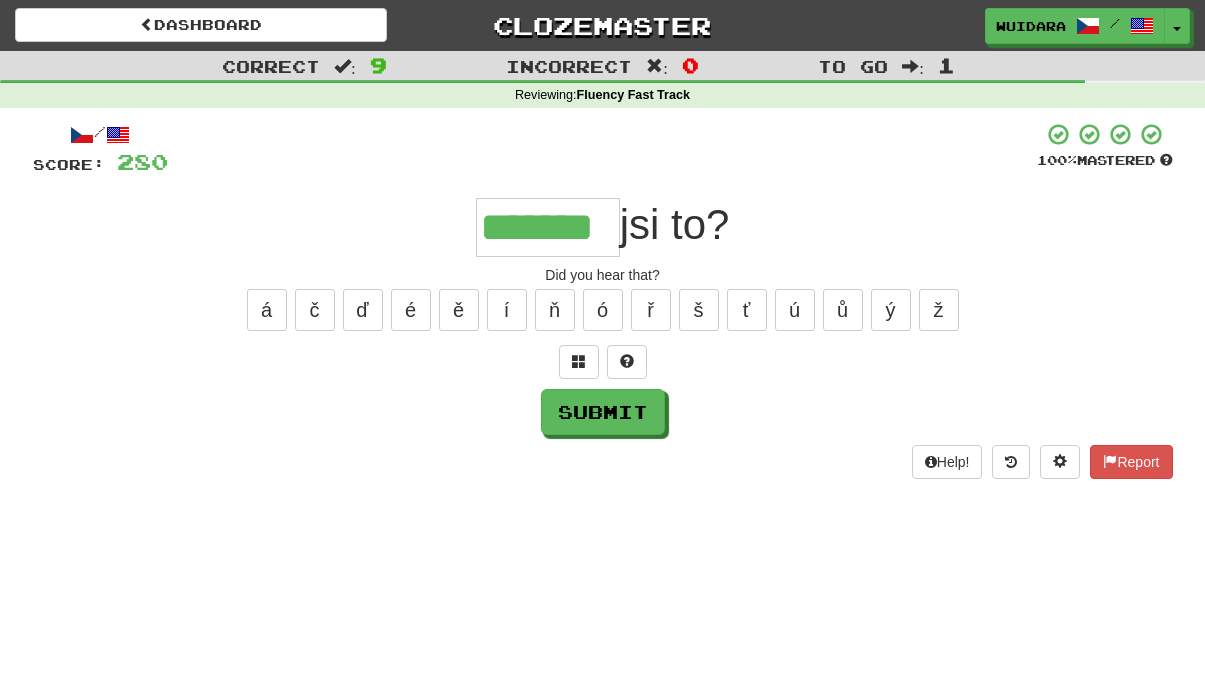type on "*******" 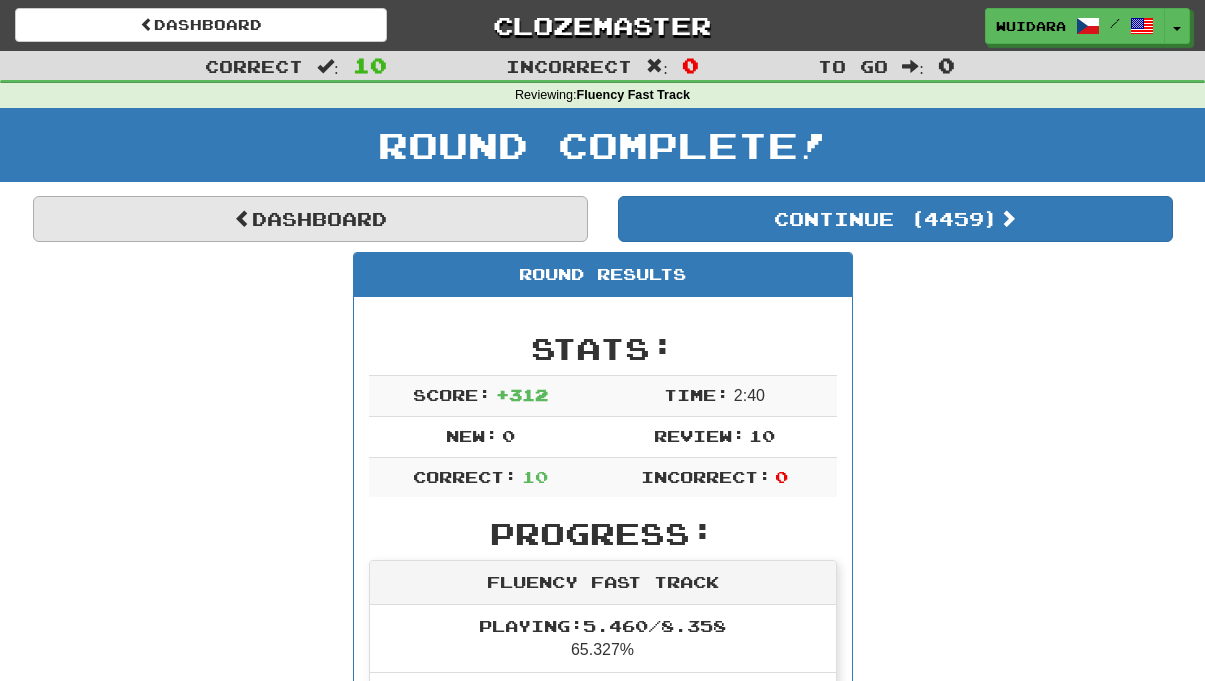 click on "Dashboard" at bounding box center (310, 219) 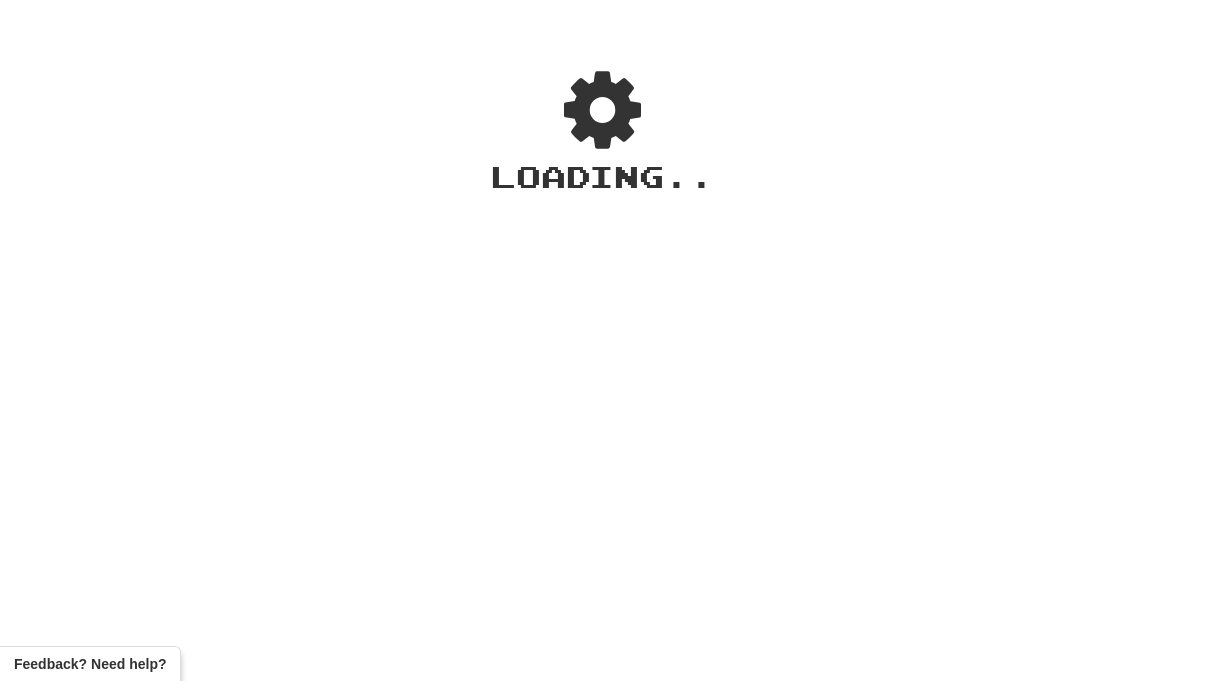 scroll, scrollTop: 0, scrollLeft: 0, axis: both 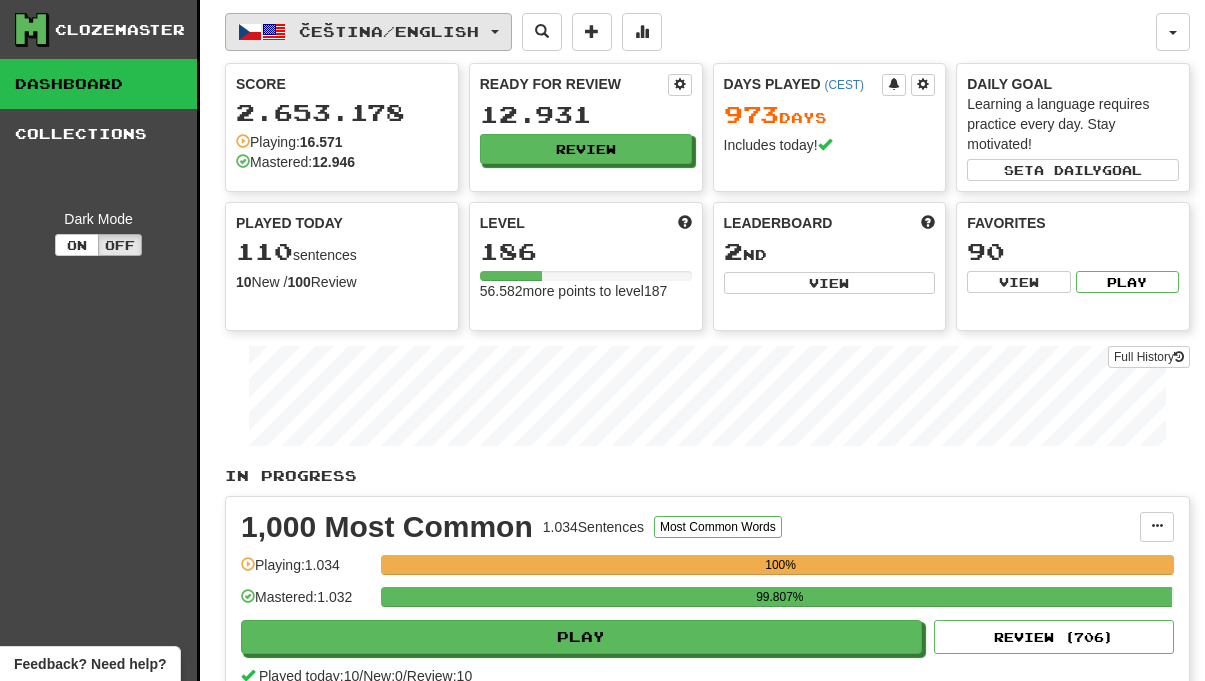 click on "Čeština  /  English" at bounding box center [389, 31] 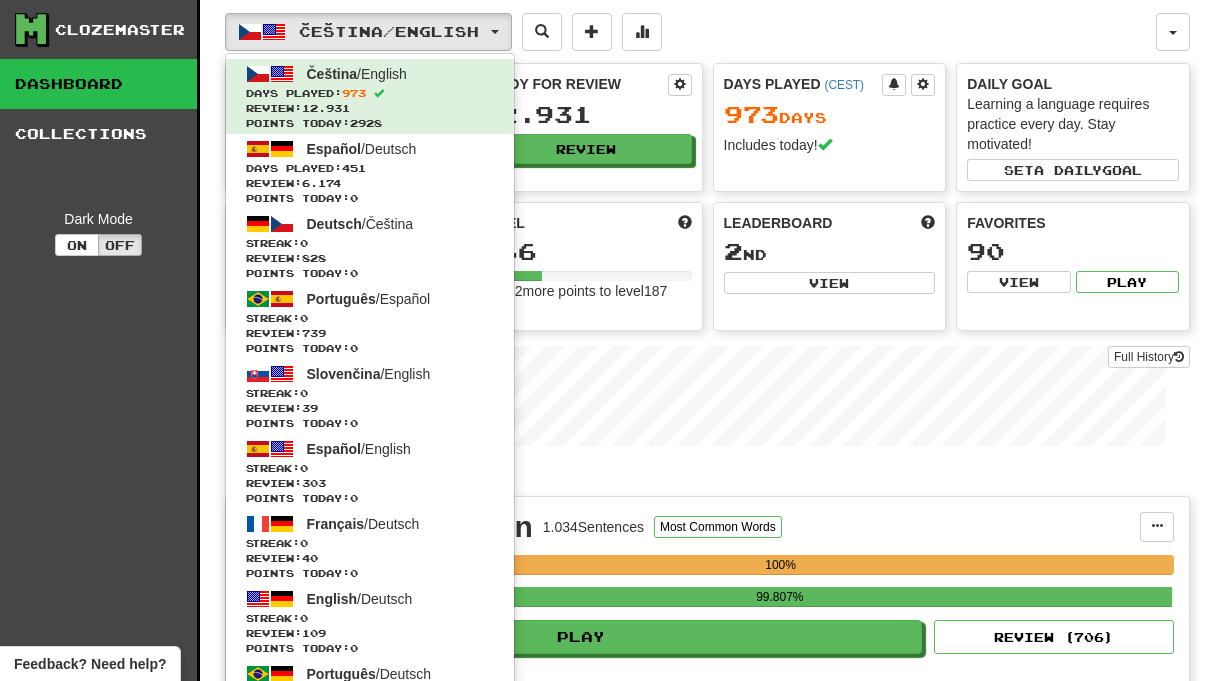 click on "Čeština  /  English Čeština  /  English Days Played:  973   Review:  12.931 Points today:  2928 Español  /  Deutsch Days Played:  451   Review:  6.174 Points today:  0 Deutsch  /  Čeština Streak:  0   Review:  828 Points today:  0 Português  /  Español Streak:  0   Review:  739 Points today:  0 Slovenčina  /  English Streak:  0   Review:  39 Points today:  0 Español  /  English Streak:  0   Review:  303 Points today:  0 Français  /  Deutsch Streak:  0   Review:  40 Points today:  0 English  /  Deutsch Streak:  0   Review:  109 Points today:  0 Português  /  Deutsch Streak:  0   Review:  40 Points today:  0 Română  /  English Streak:  0   Review:  20 Points today:  0 Latina  /  English Streak:  0   Review:  30 Points today:  0 Čeština  /  Français Streak:  0   Review:  0 Points today:  0 Deutsch  /  English Streak:  0   Review:  0 Points today:  0 English  /  Čeština Streak:  0   Review:  0 Points today:  0 Hrvatski  /  English Streak:  0   Review:  0 Points today:  0 Português  /  English" at bounding box center [690, 32] 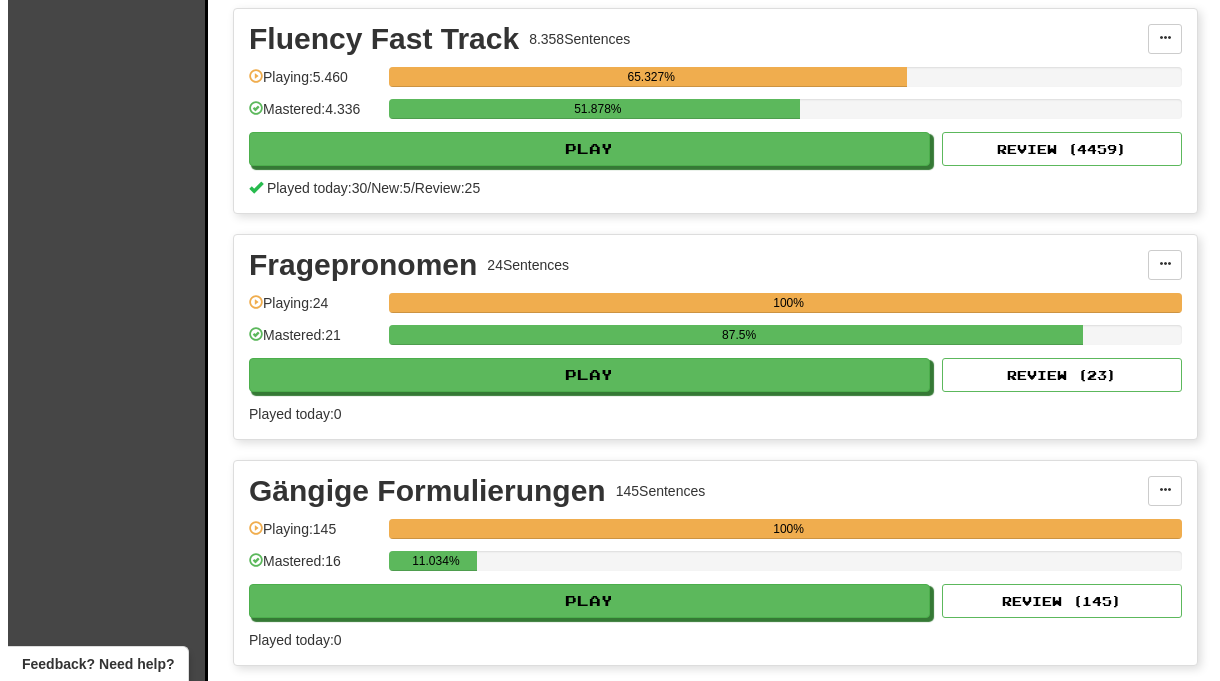 scroll, scrollTop: 3139, scrollLeft: 0, axis: vertical 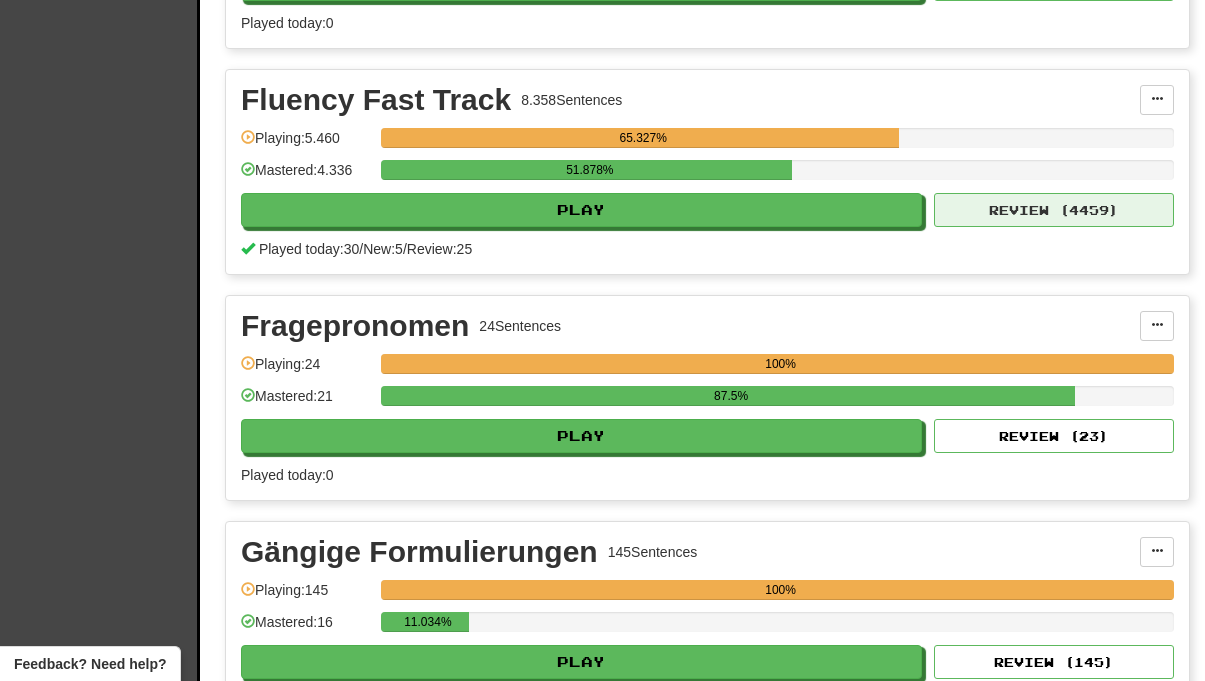 click on "Review ( 4459 )" at bounding box center (1054, 210) 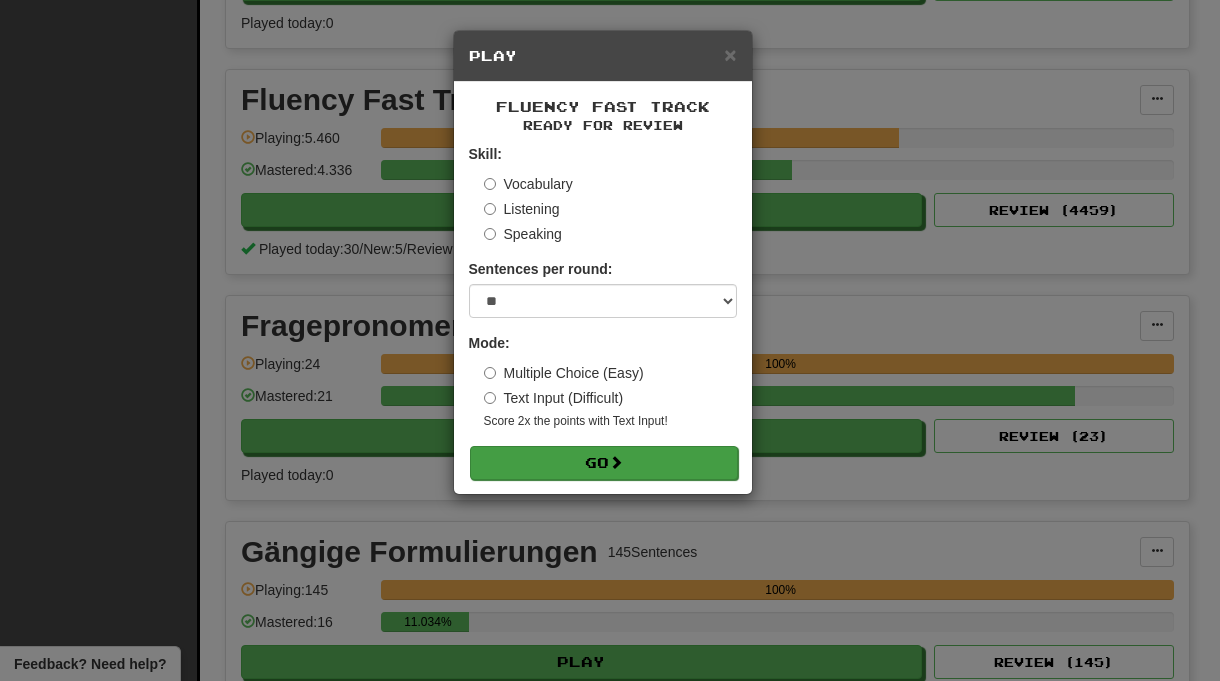 click on "Go" at bounding box center (604, 463) 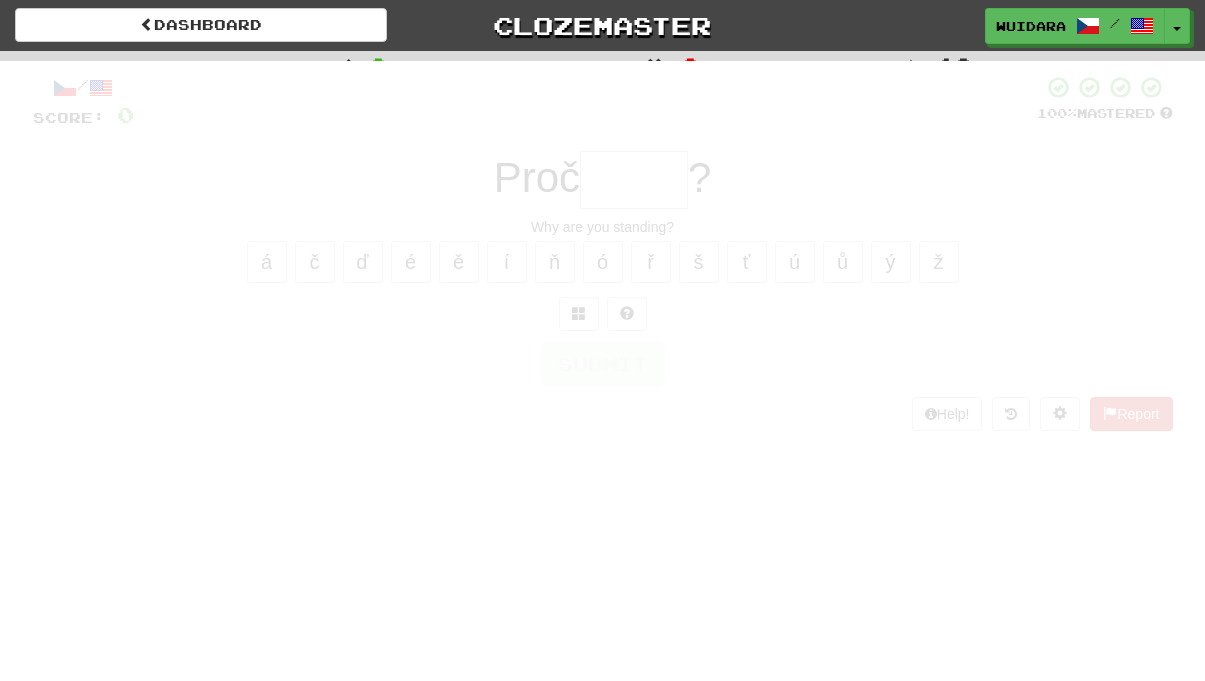 scroll, scrollTop: 0, scrollLeft: 0, axis: both 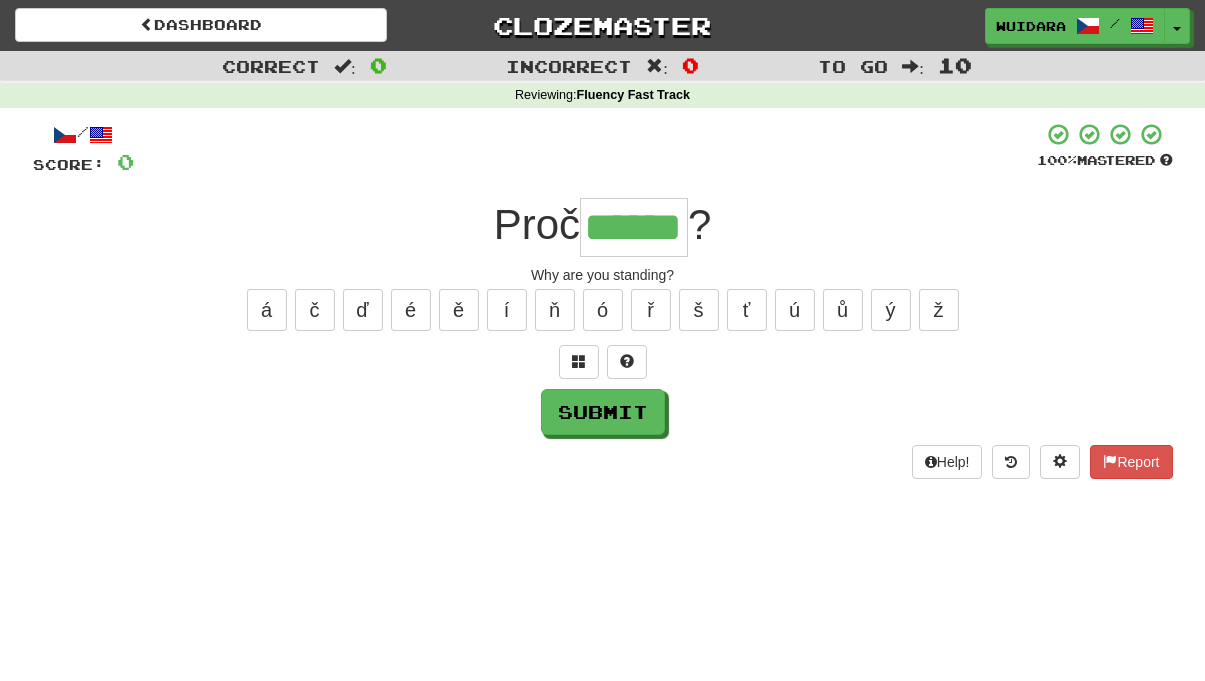 type on "******" 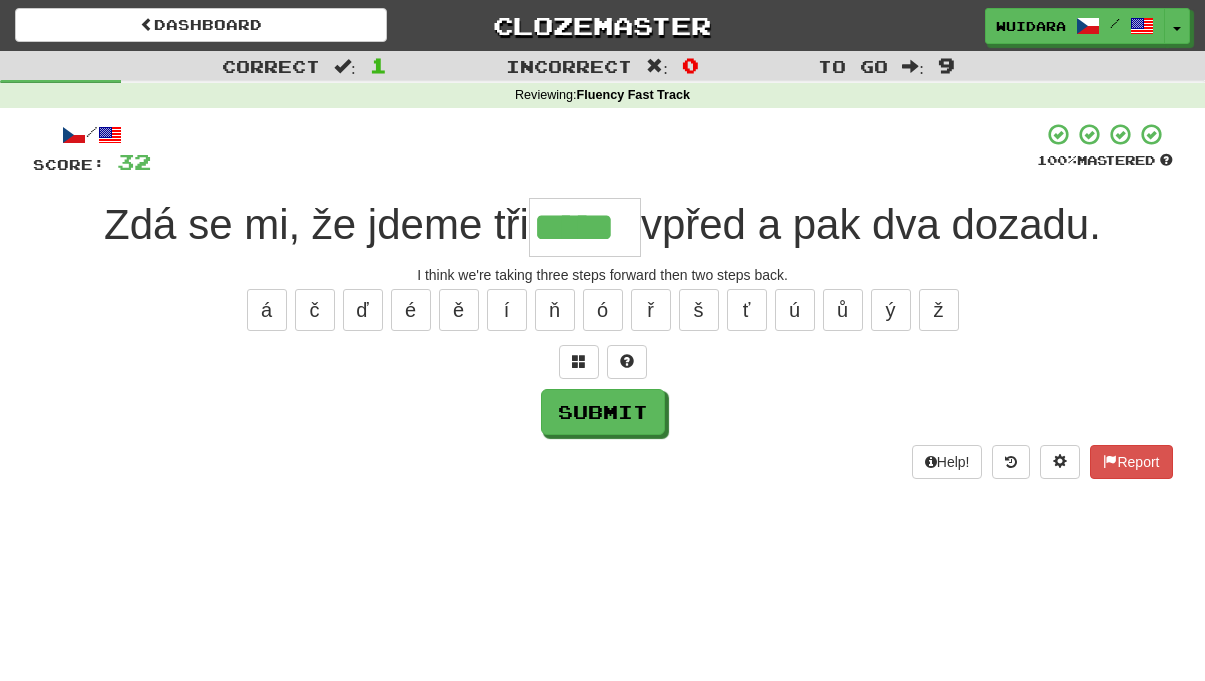 type on "*****" 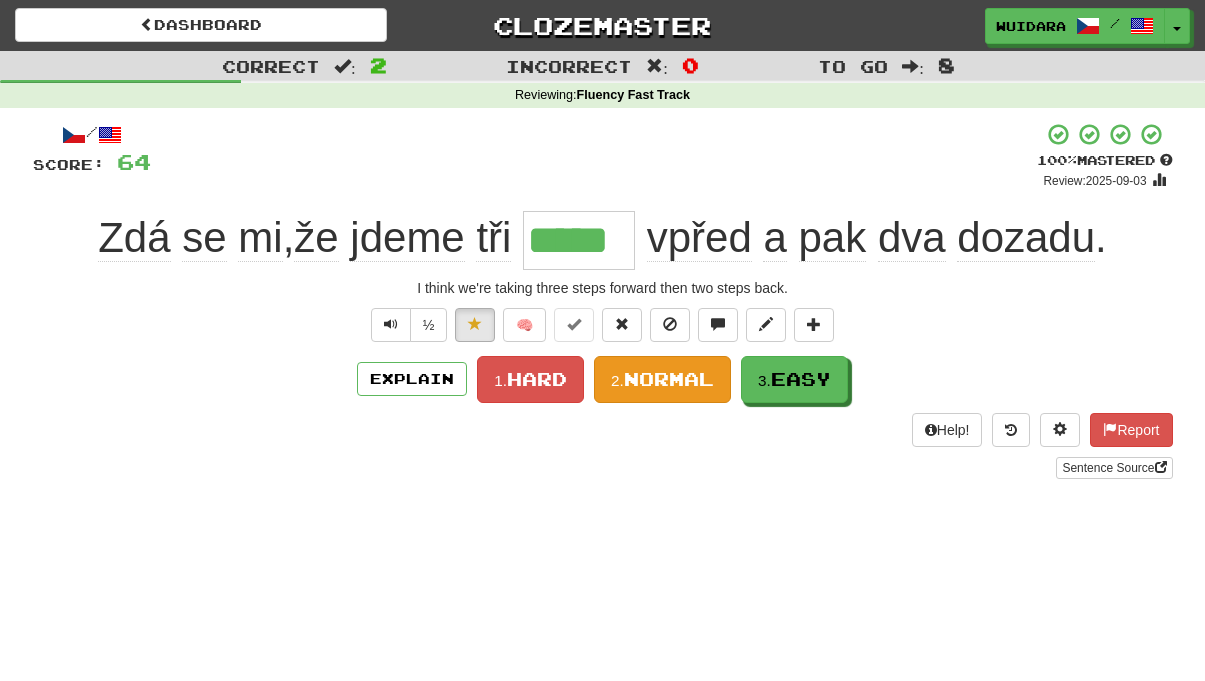 click on "Normal" at bounding box center (669, 379) 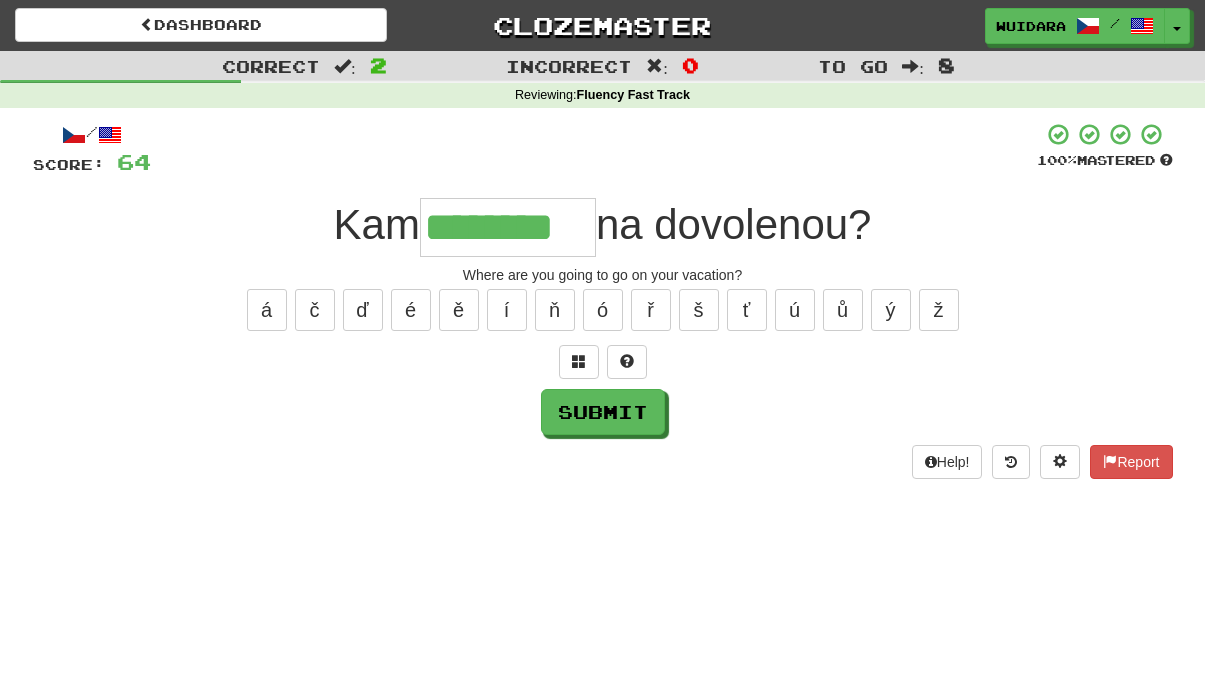 type on "********" 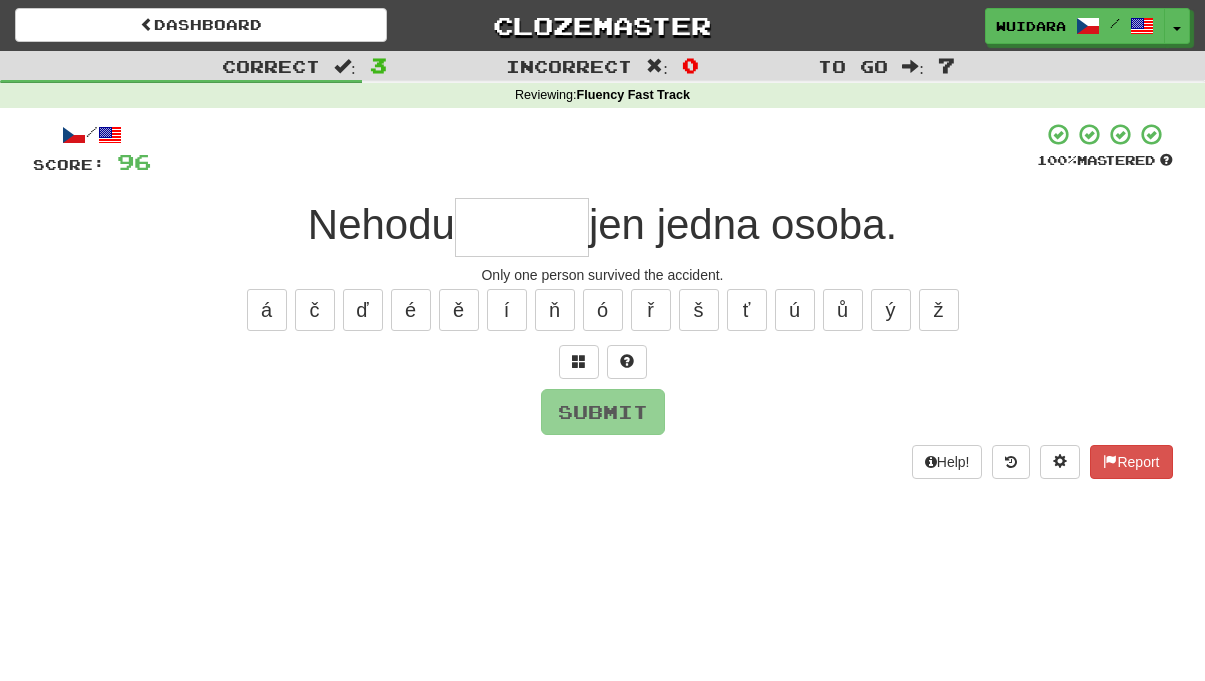 type on "*" 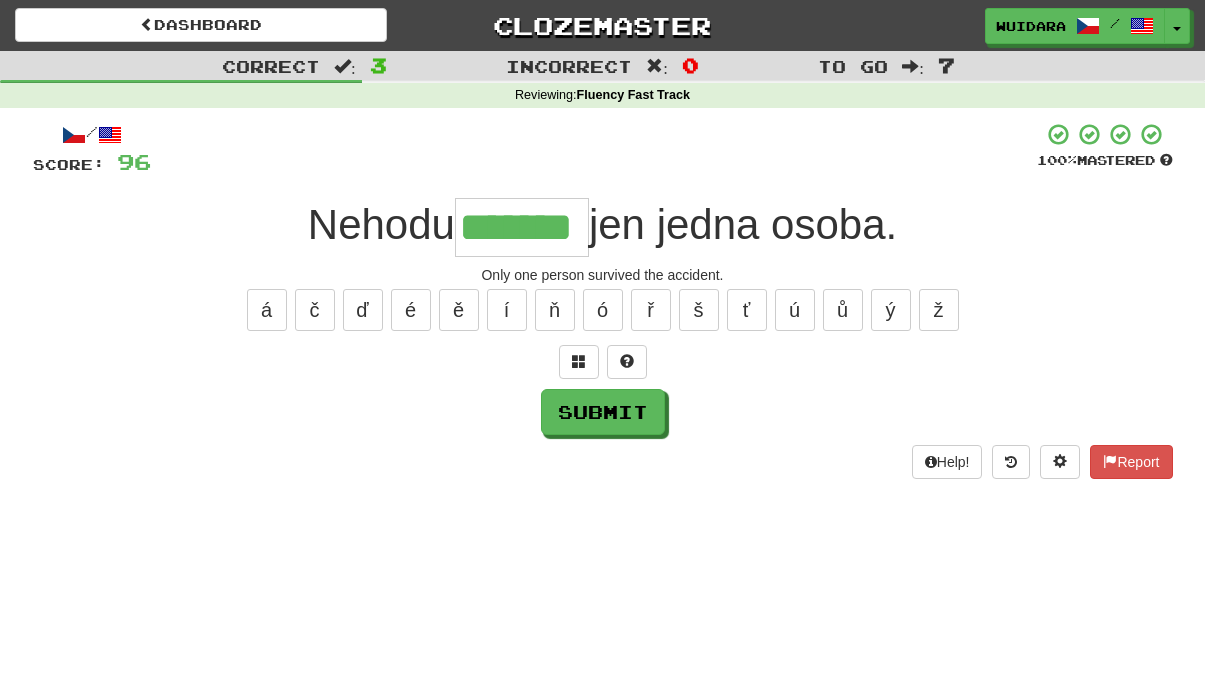 type on "*******" 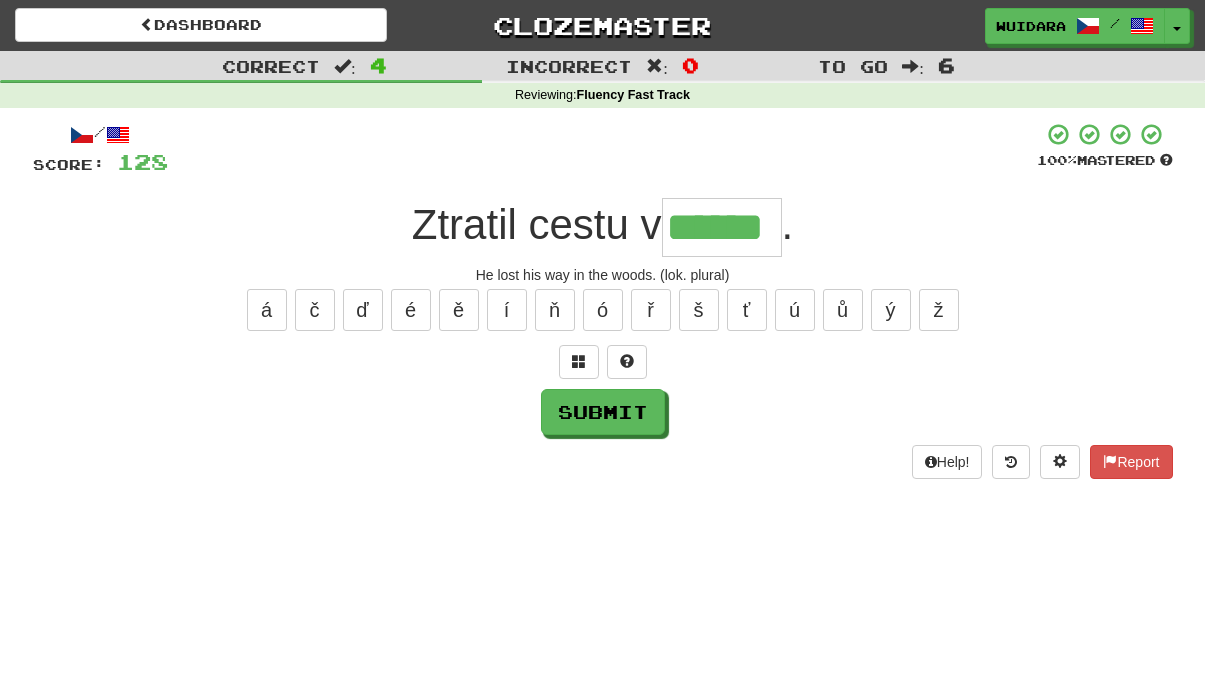 type on "******" 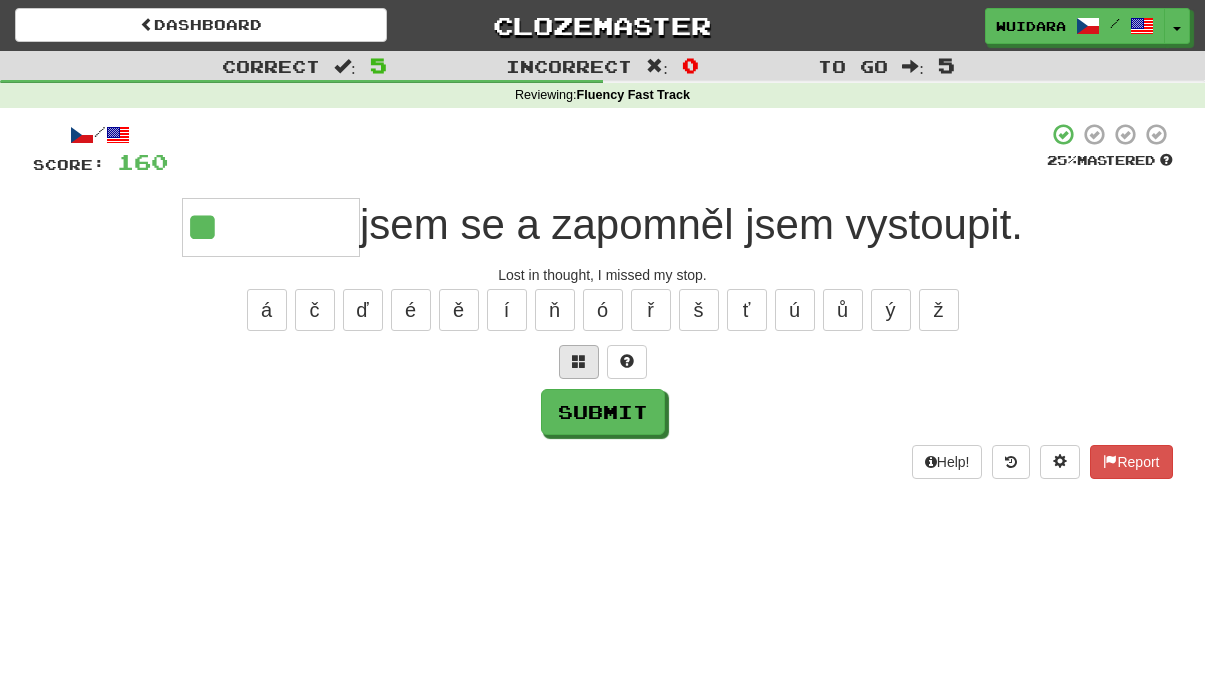 click at bounding box center (579, 361) 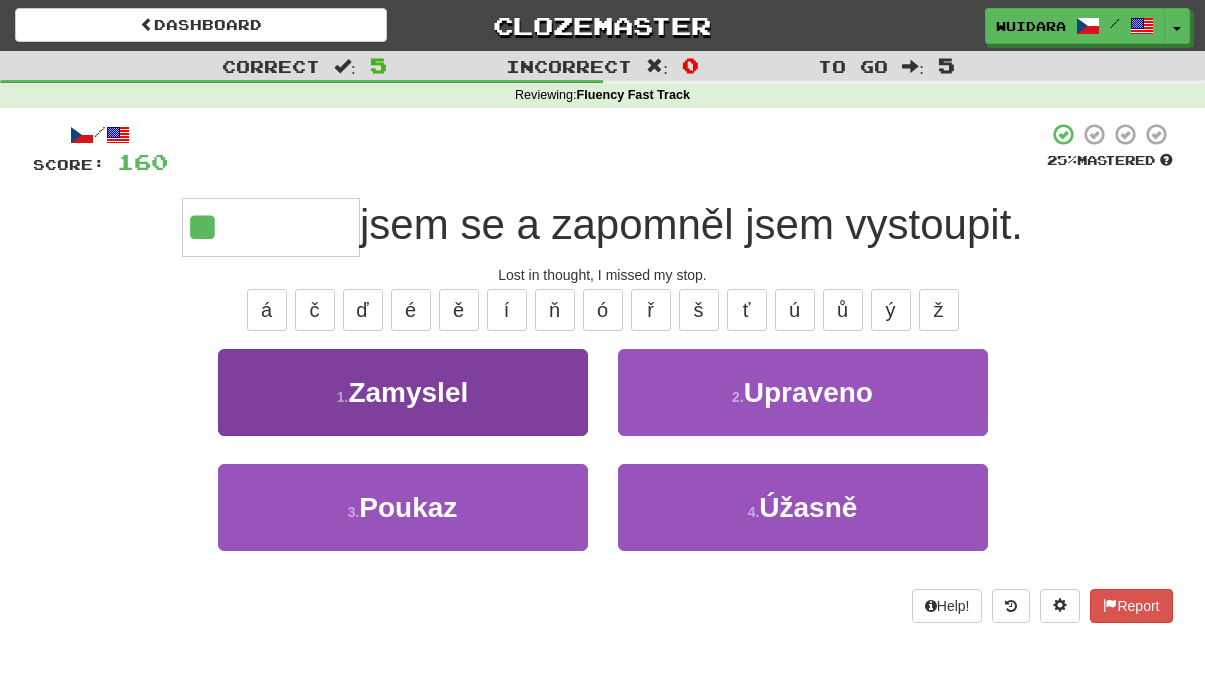 click on "1 .  Zamyslel" at bounding box center (403, 392) 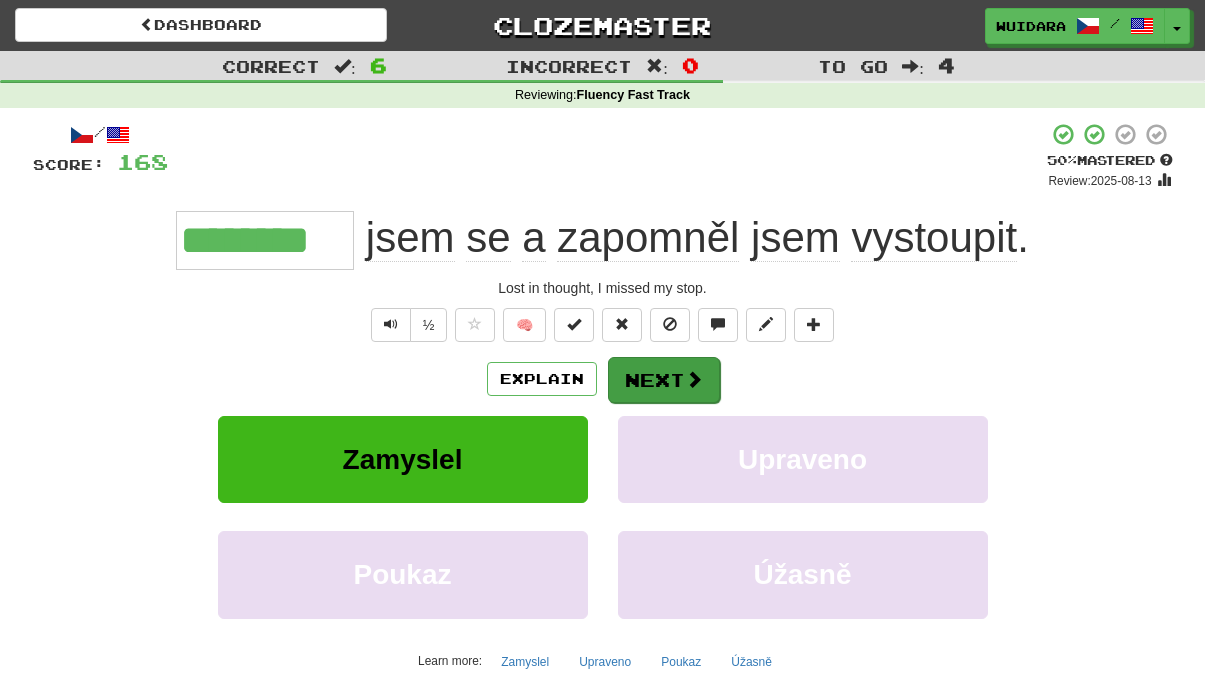 click on "Next" at bounding box center (664, 380) 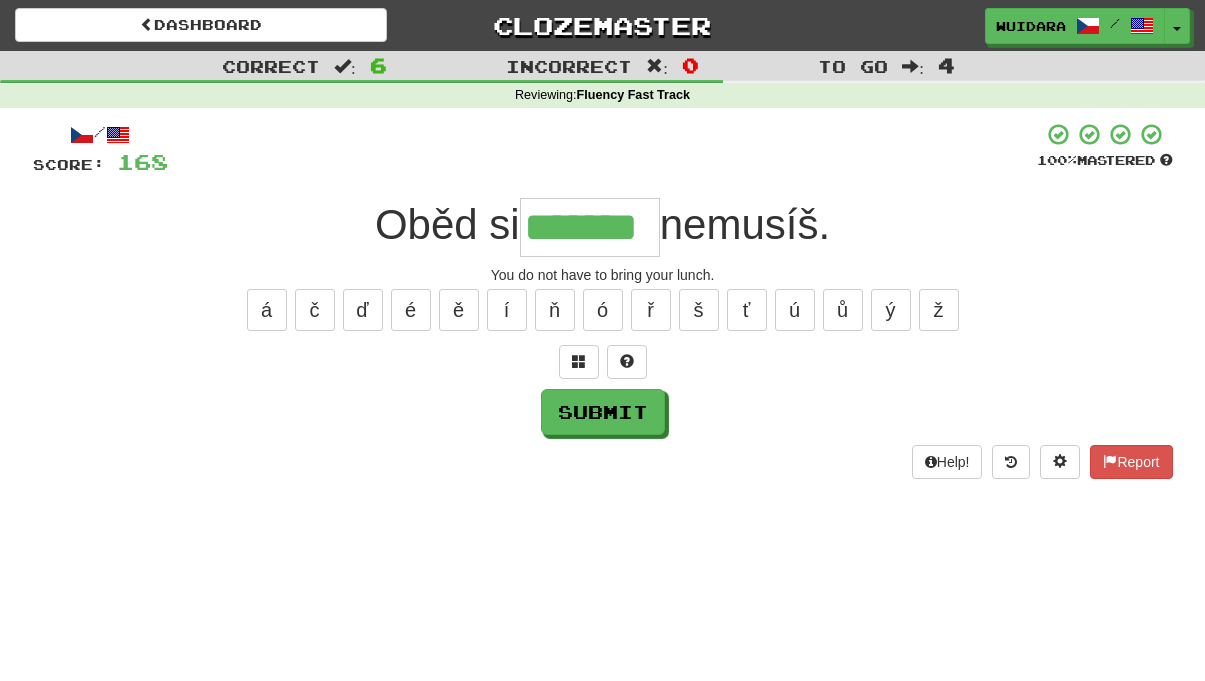 type on "*******" 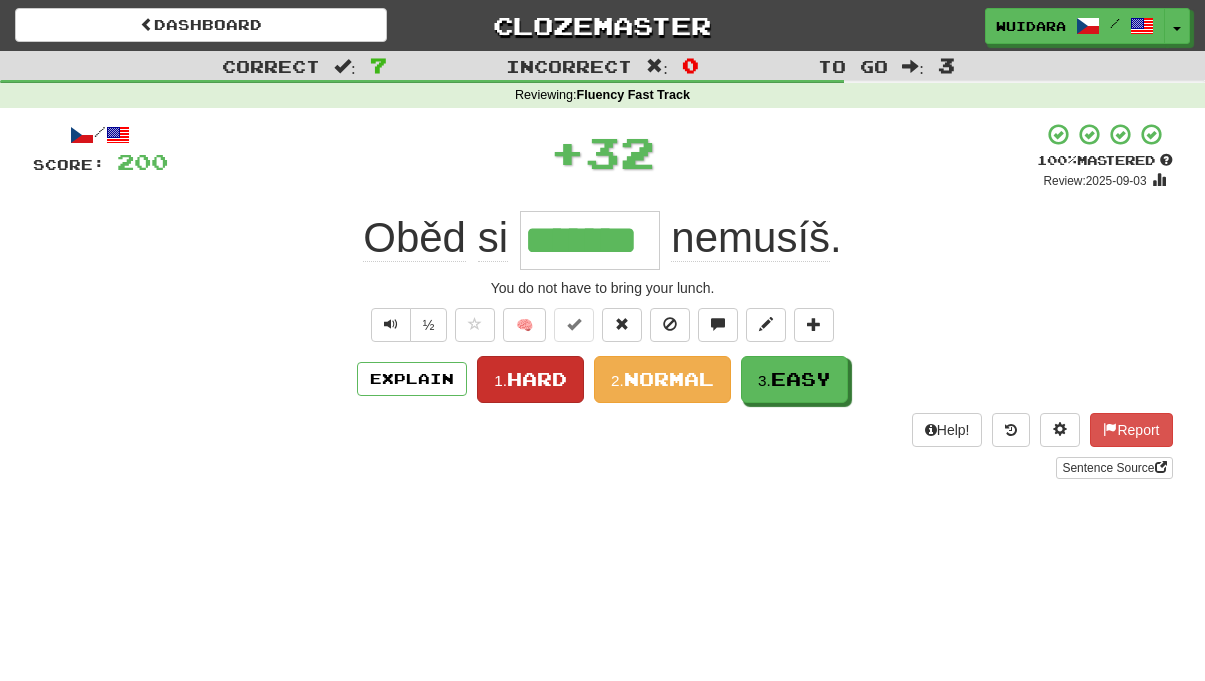 click on "Hard" at bounding box center [537, 379] 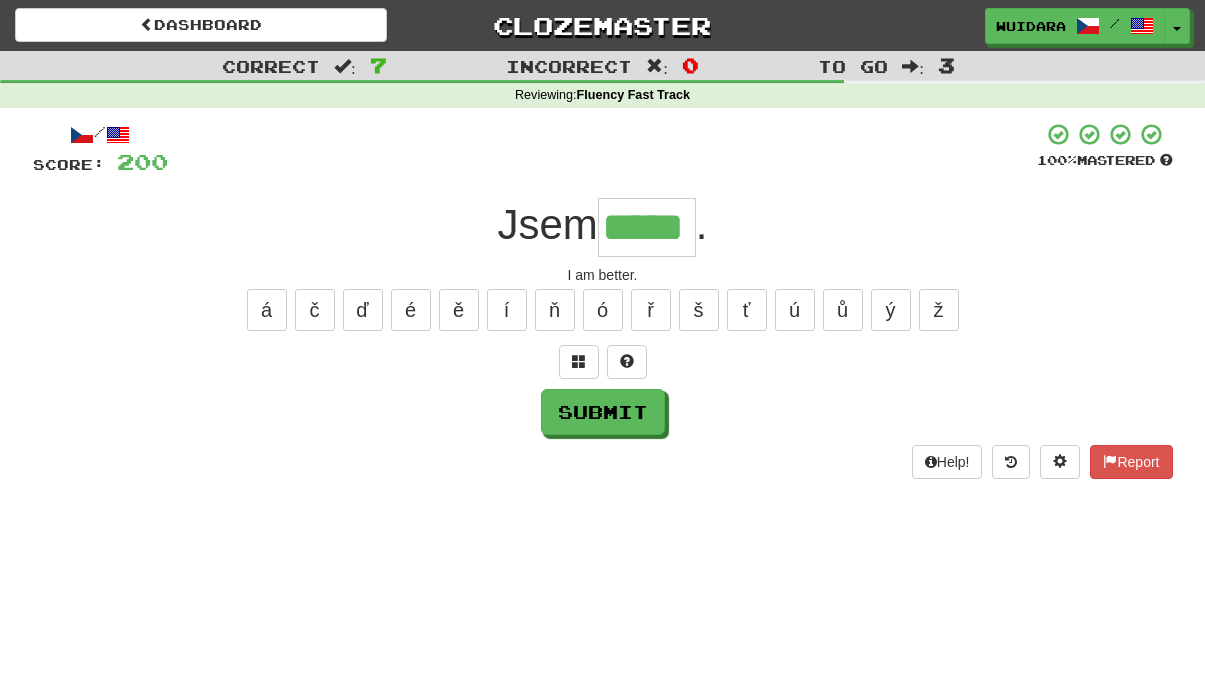 type on "*****" 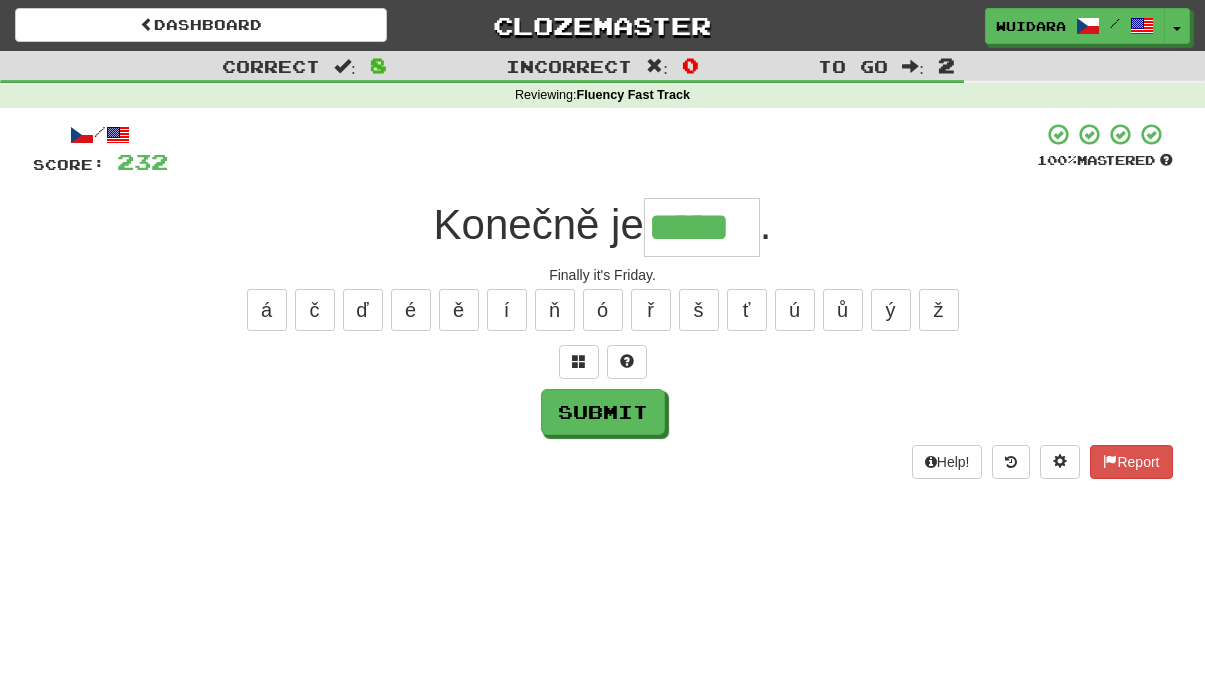 type on "*****" 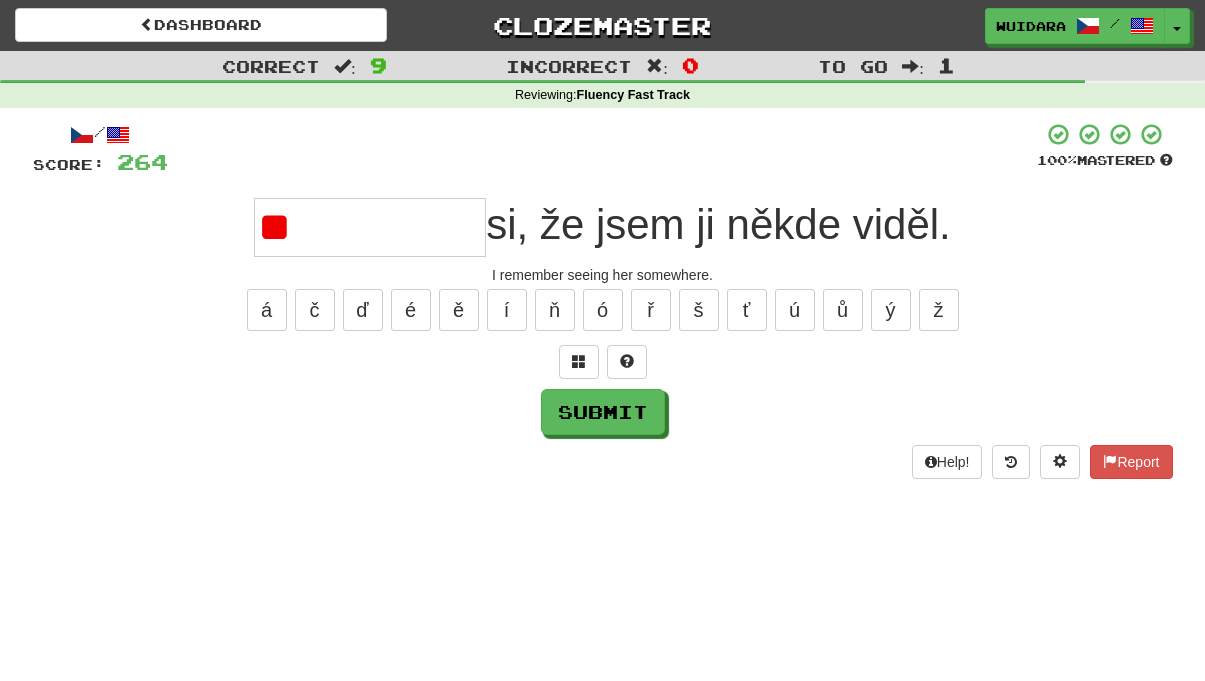 type on "*" 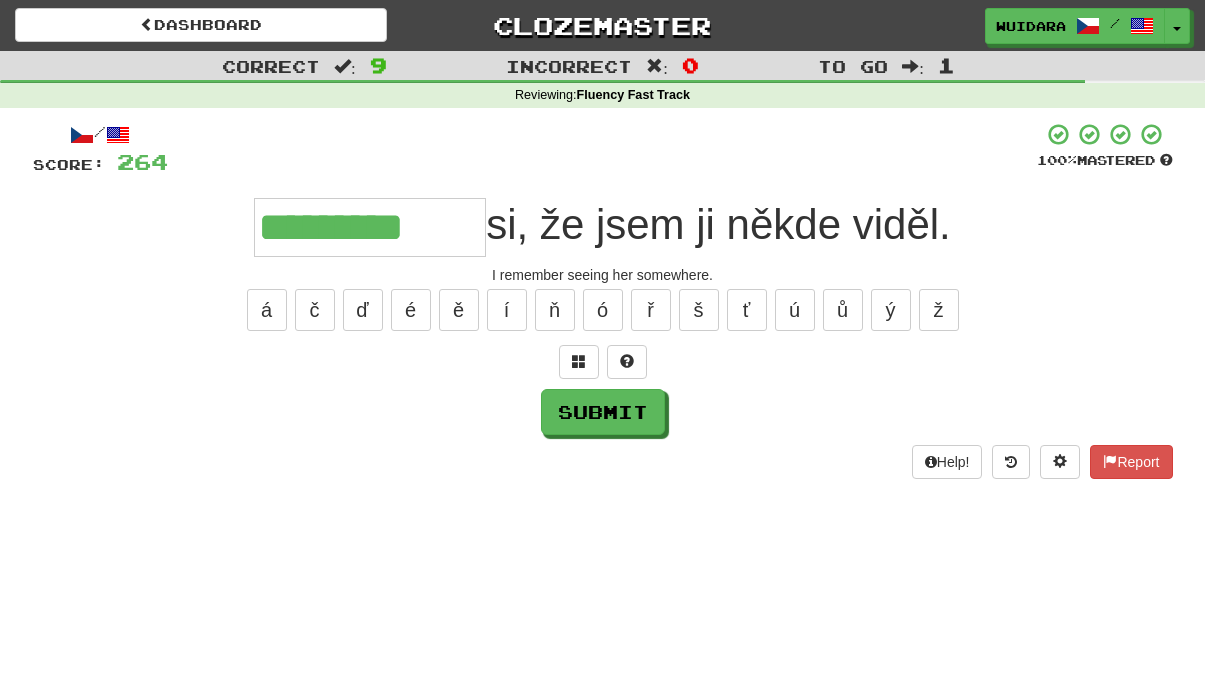 type on "*********" 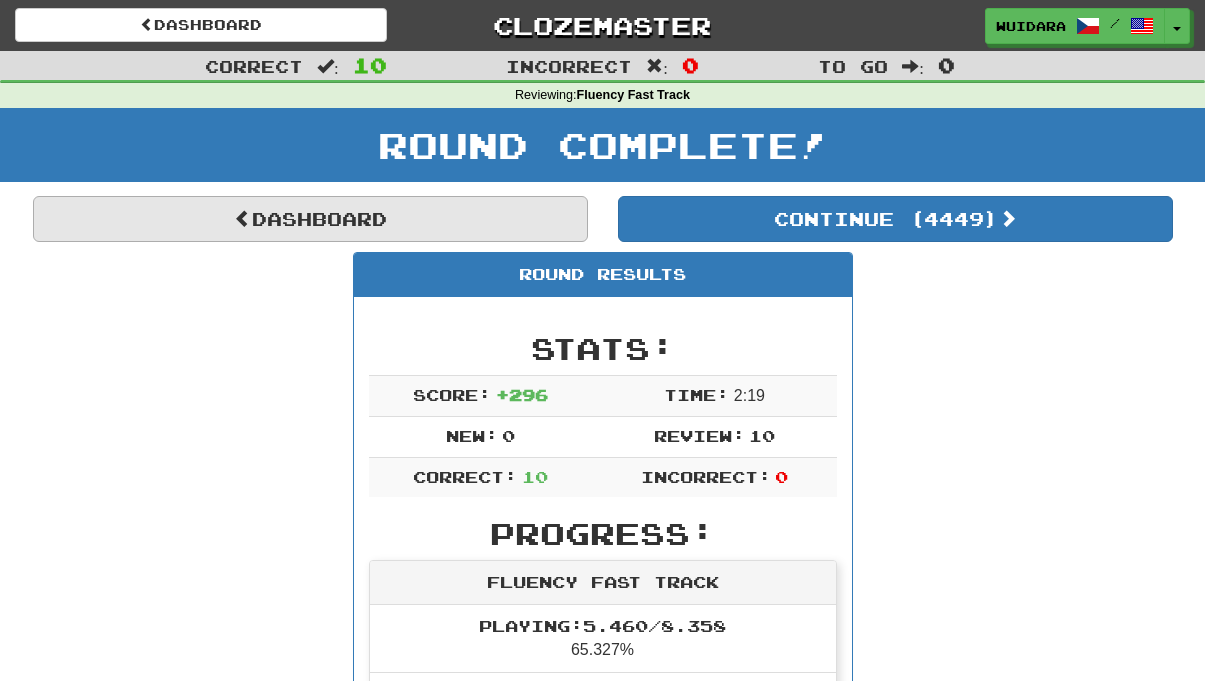 click on "Dashboard" at bounding box center (310, 219) 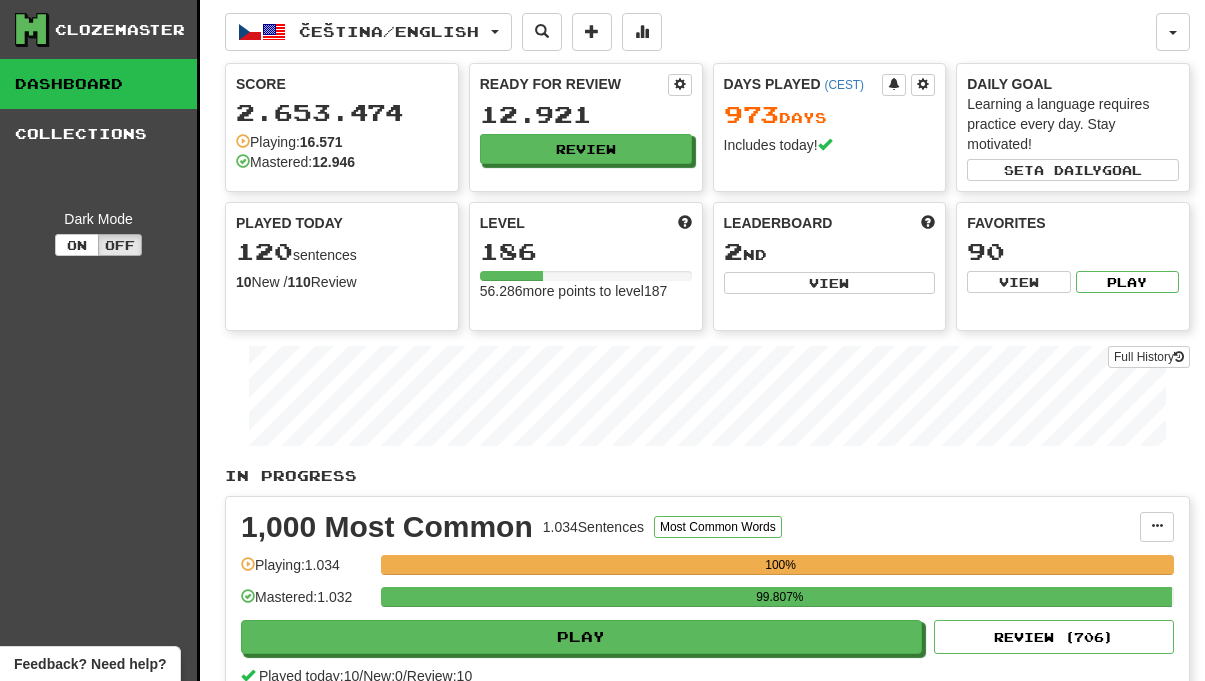 scroll, scrollTop: 0, scrollLeft: 0, axis: both 